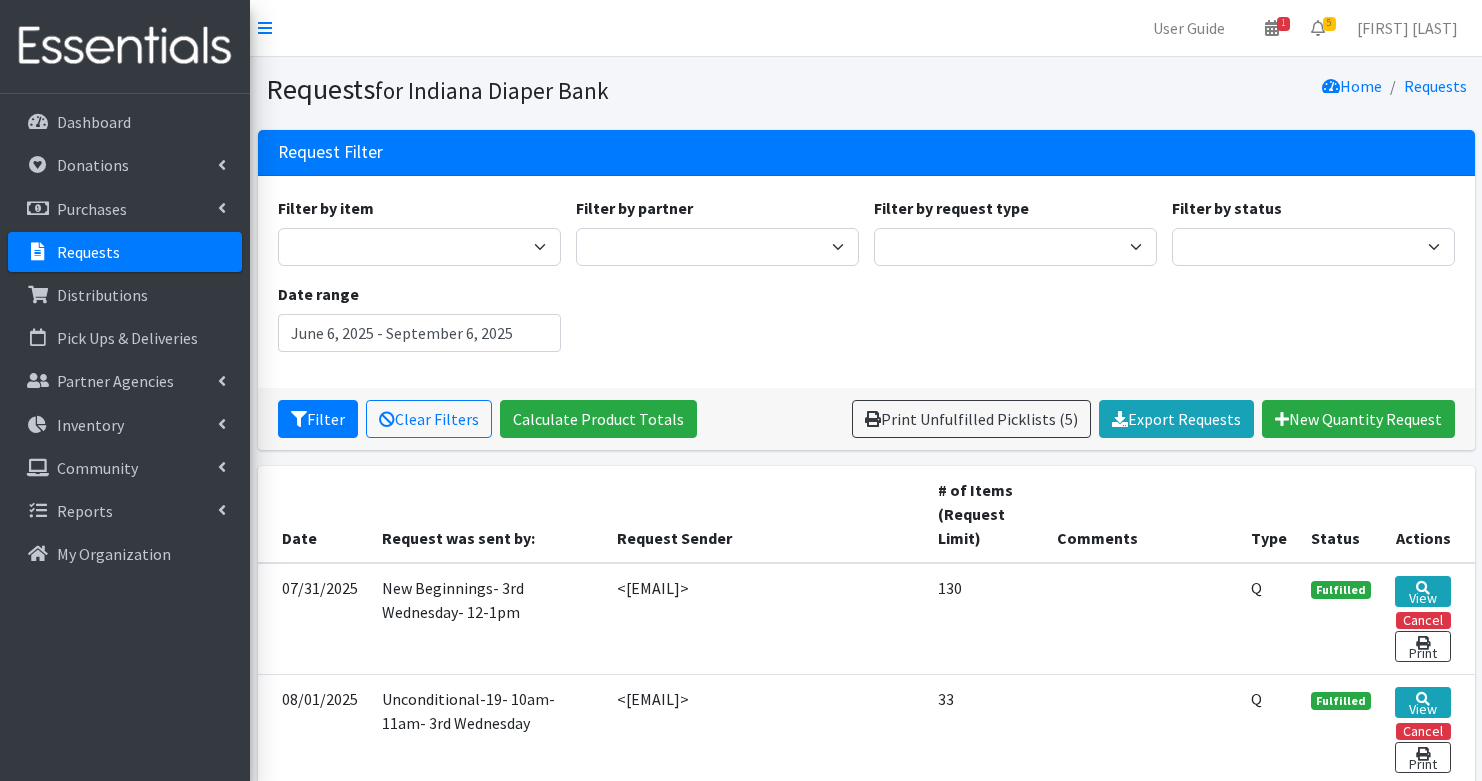 scroll, scrollTop: 0, scrollLeft: 0, axis: both 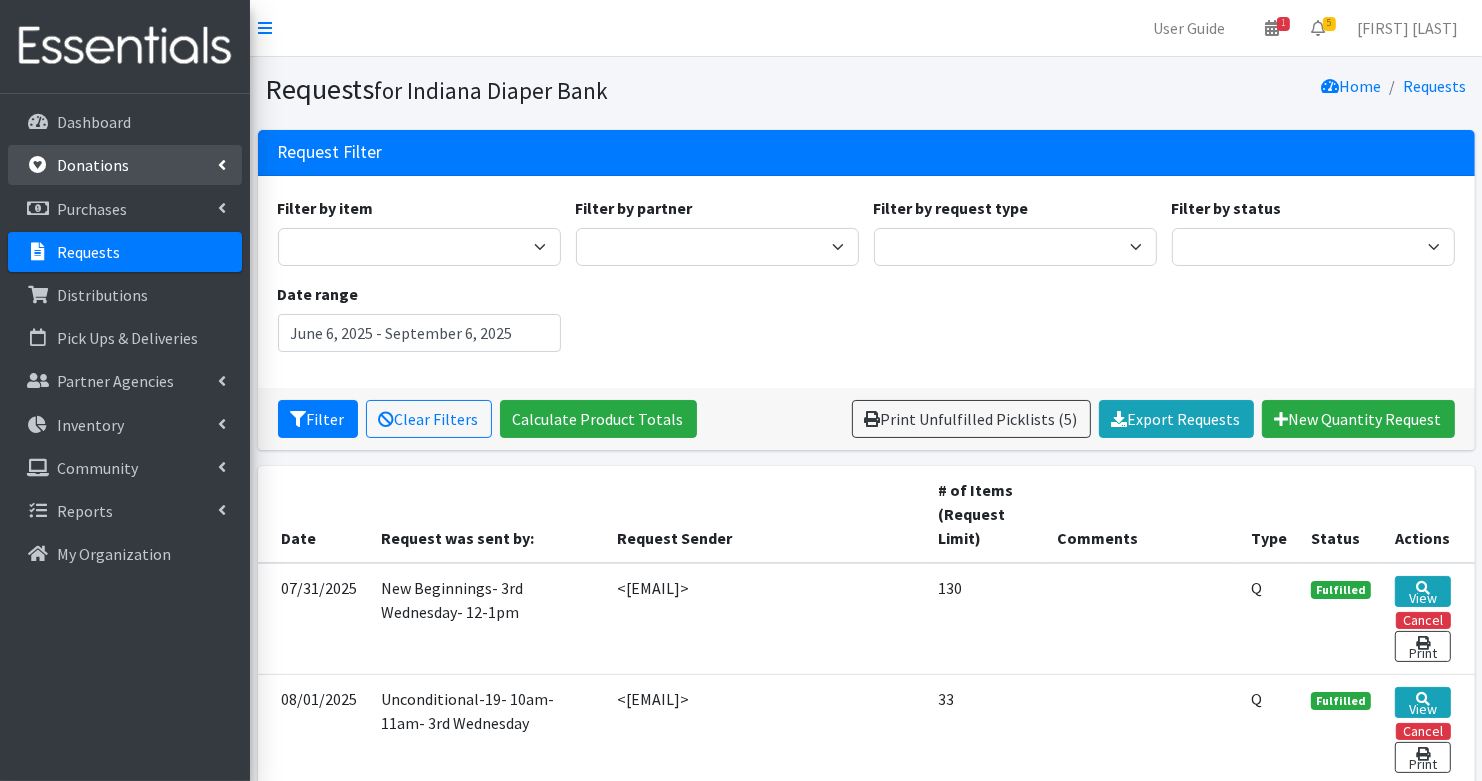 click on "Donations" at bounding box center [93, 165] 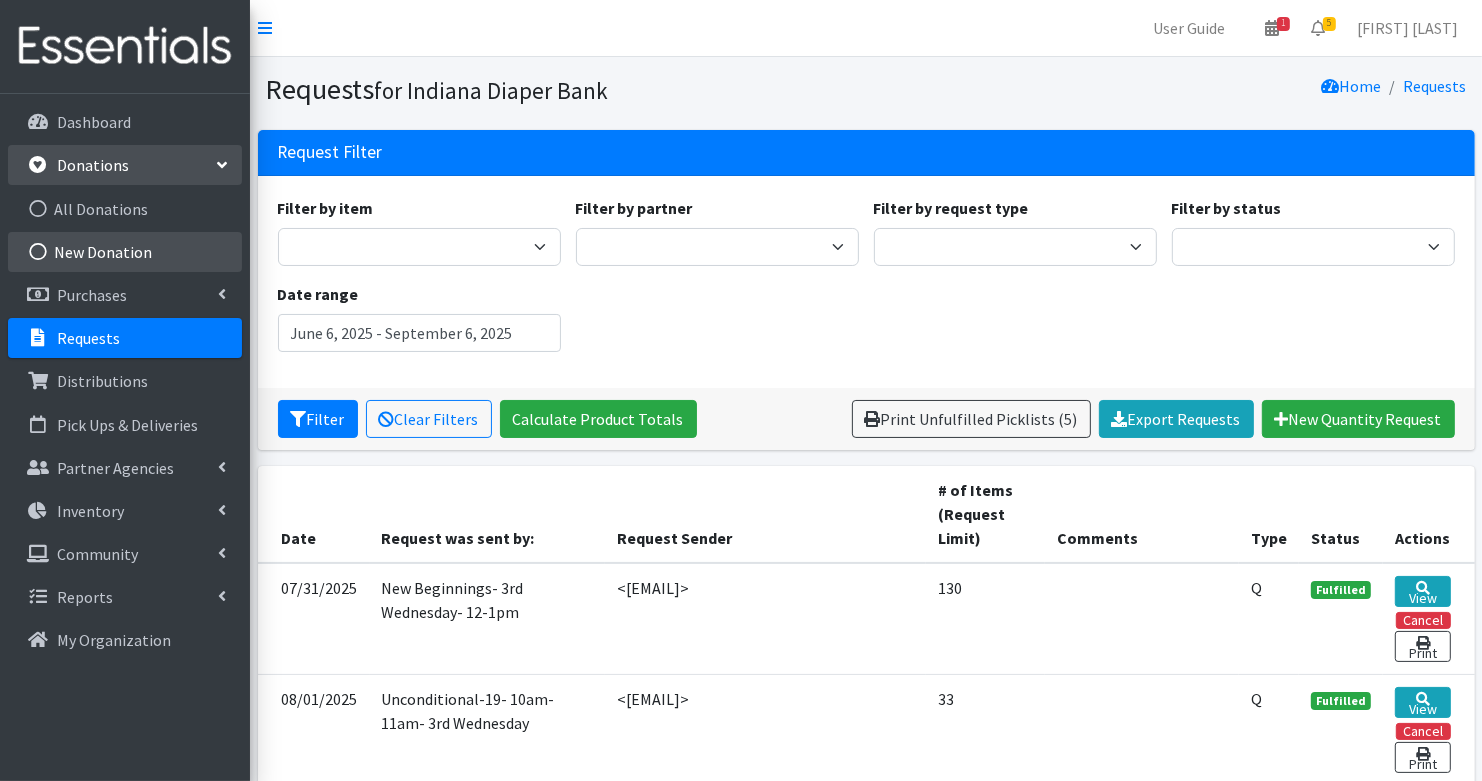 click on "New Donation" at bounding box center [125, 252] 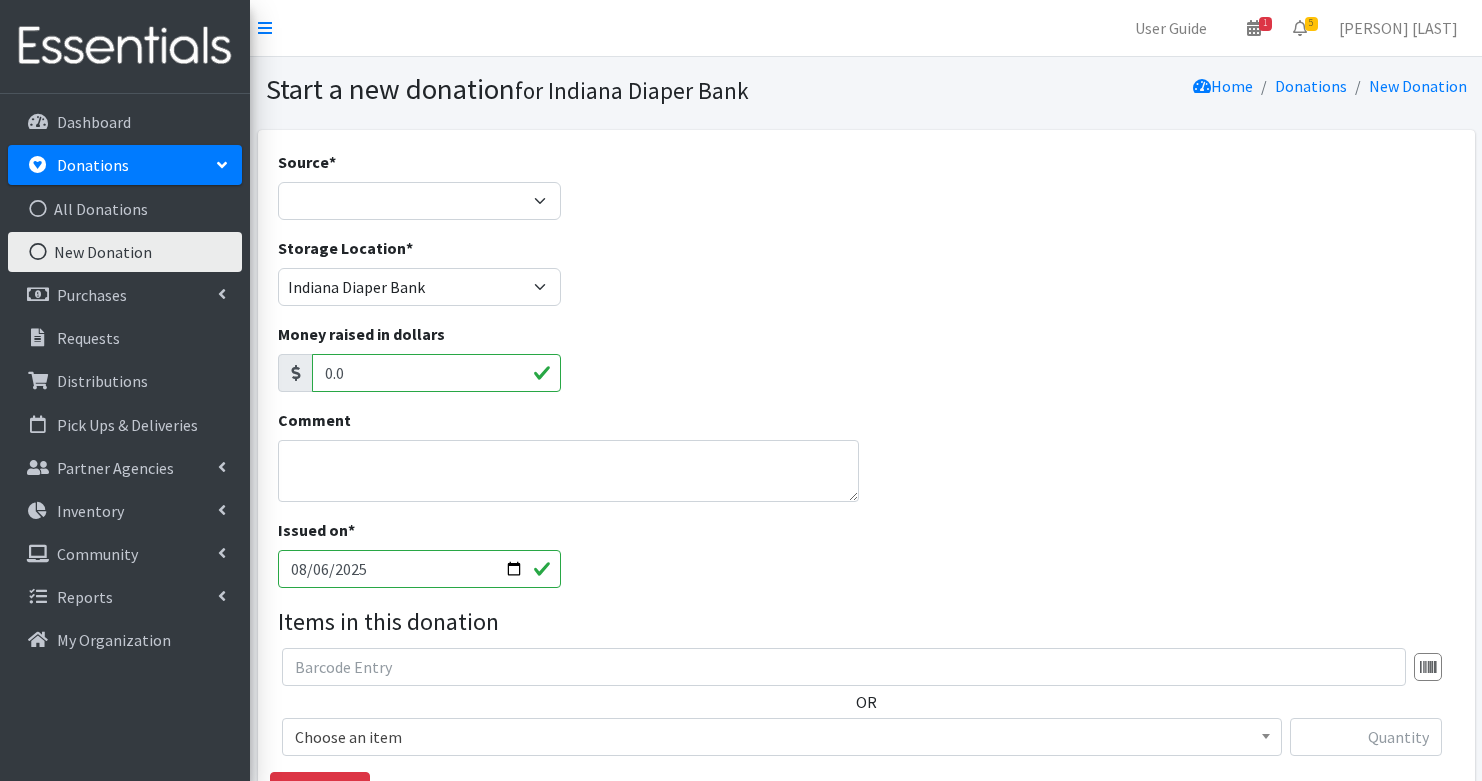 scroll, scrollTop: 0, scrollLeft: 0, axis: both 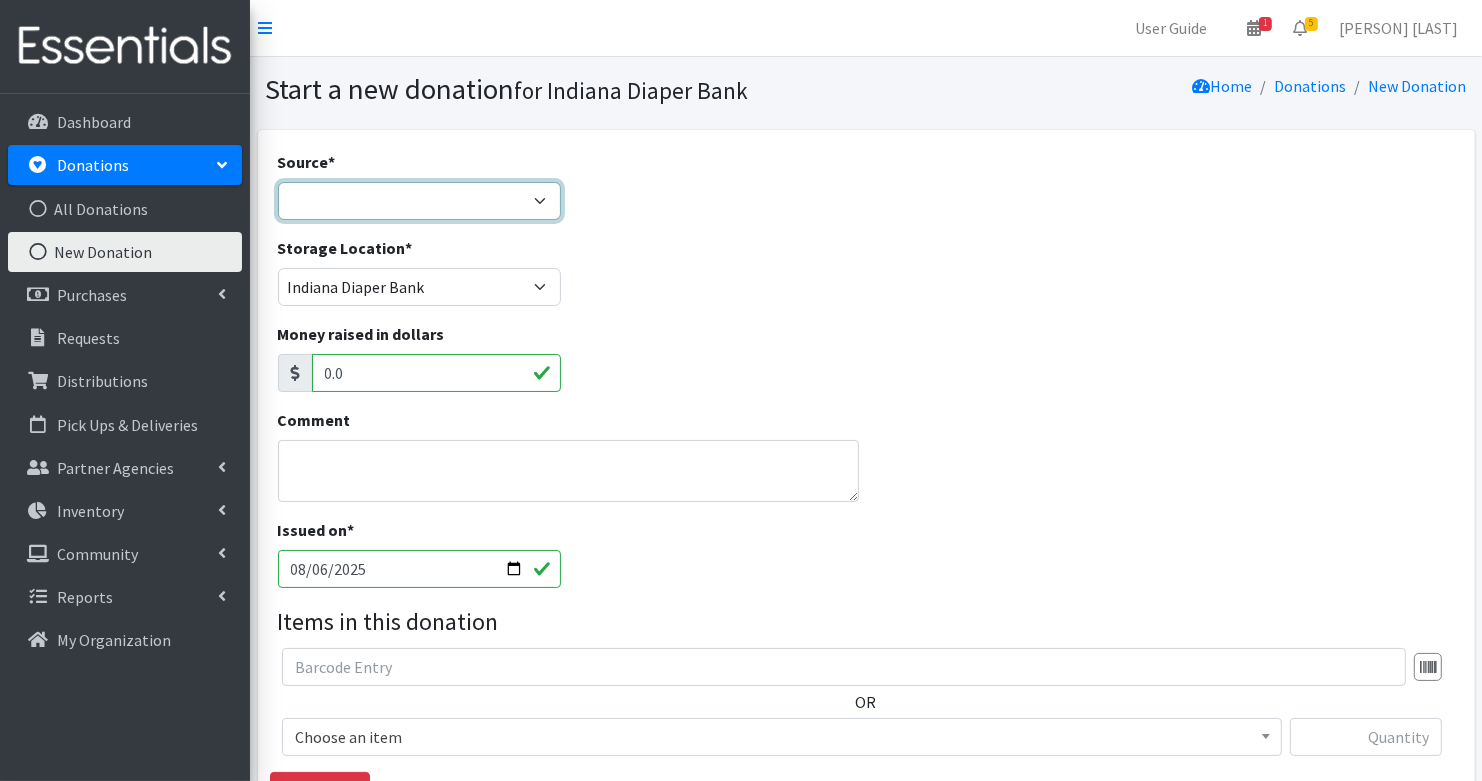 click on "Product Drive
Manufacturer
Donation Site
Misc. Donation" at bounding box center (419, 201) 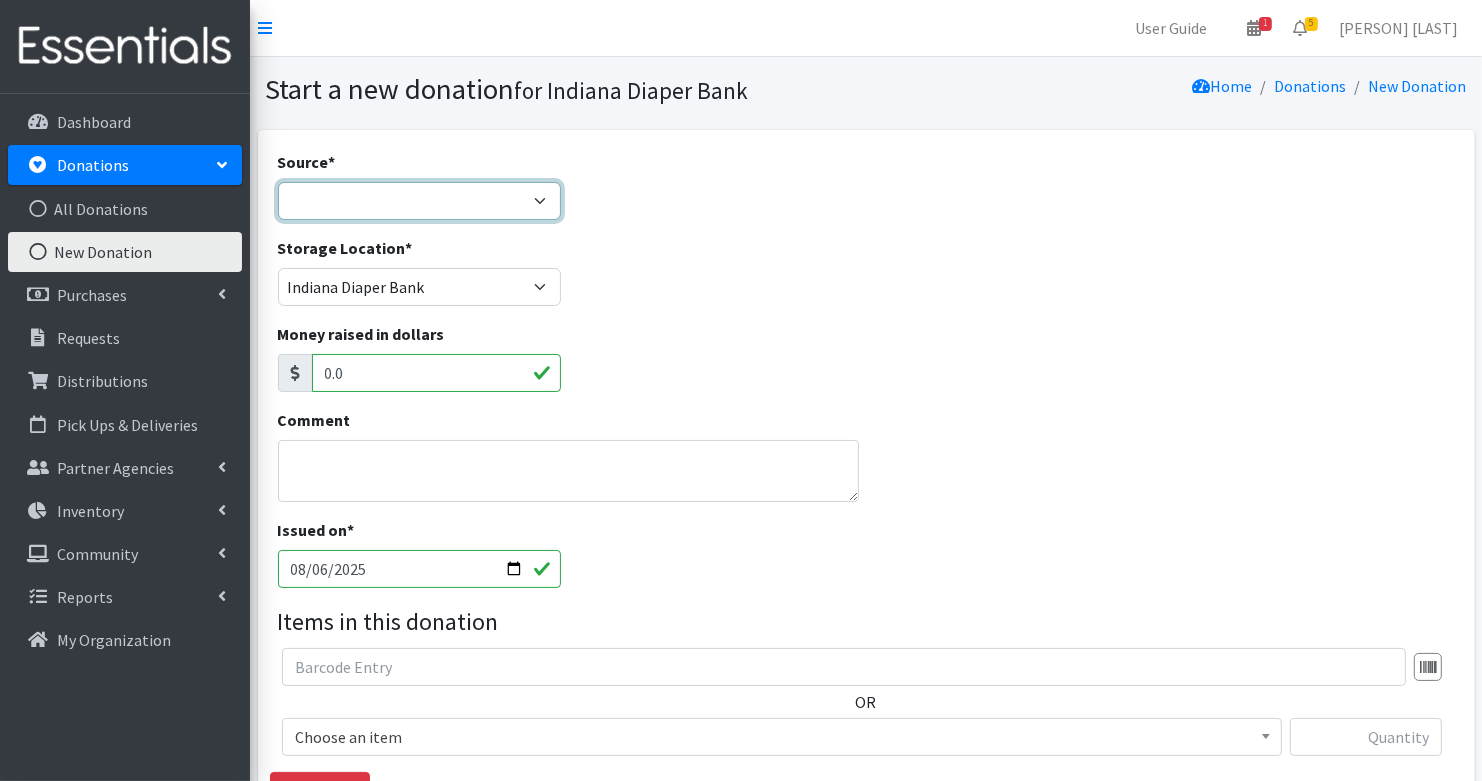 select on "Donation Site" 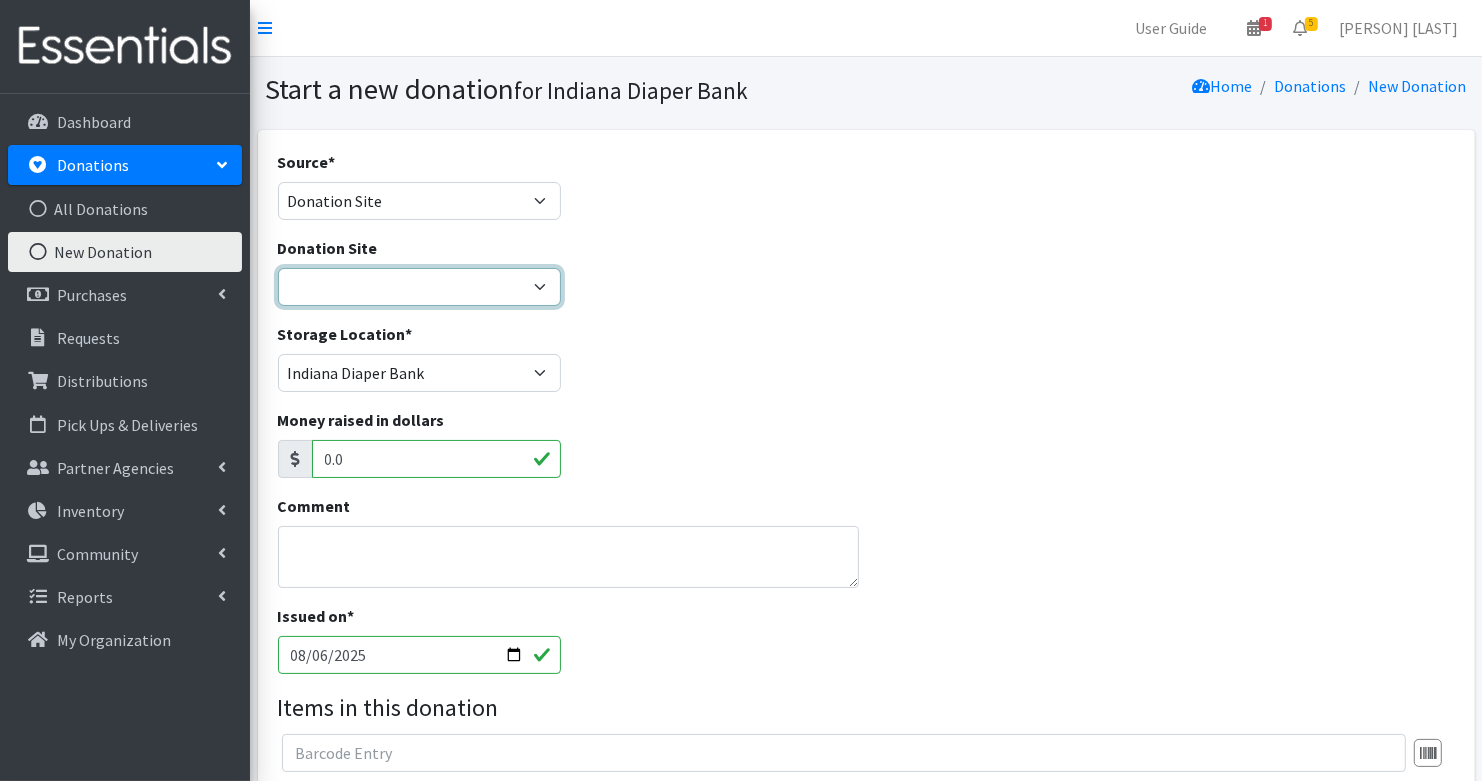click on "Ascension St. Vincent
[PERSON]'s [EVENT] [EVENT]
Baby2Baby
[PERSON] the [EVENT]
Bottles ‘N Binkies
Boys and Girls Club [COUNTY]
Busy Bee Play Cafe
Cafe Baby
Centier Bank [CITY]/[CITY]
Community Anderson
Community East
Community Howard
Community North
Community South
Cooper Family and Pediatric Chiropractic
First Baptist Church
[CITY], [STATE]
Fivethirty Home
Gymboree Play & Music
Ham Co Dems
Helm Coffee Roasters
[STATE] Diaper Bank
Indy Direct Docs
JCC Indy
Kids Ink
Little Village Pediatrics
Luxe Mane
Maven Space
Maven Space
Meridian Pediatrics
Mr. Plumer/[COMPANY] Comfort Air
Music Playhouse
Once Upon a Child 86th Street
Rangeline Chiropractic
Sacred Roots Midwifery & Birth Center
St. George Orthodox
Switchboard
Target
Urban Air Adventure Park
Westfield Washington Public Library
[CITY]
Your Corner Pediatrics" at bounding box center [419, 287] 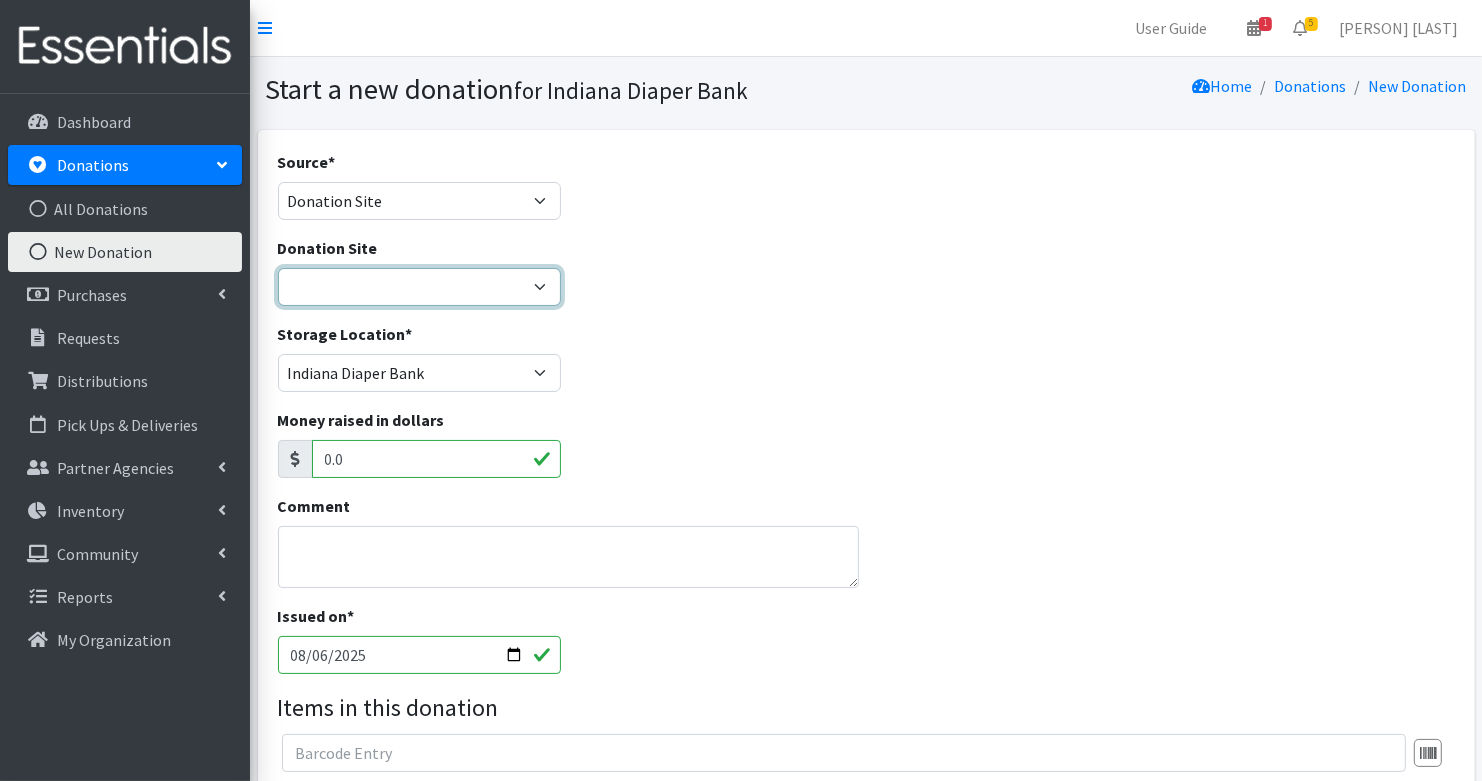 select on "736" 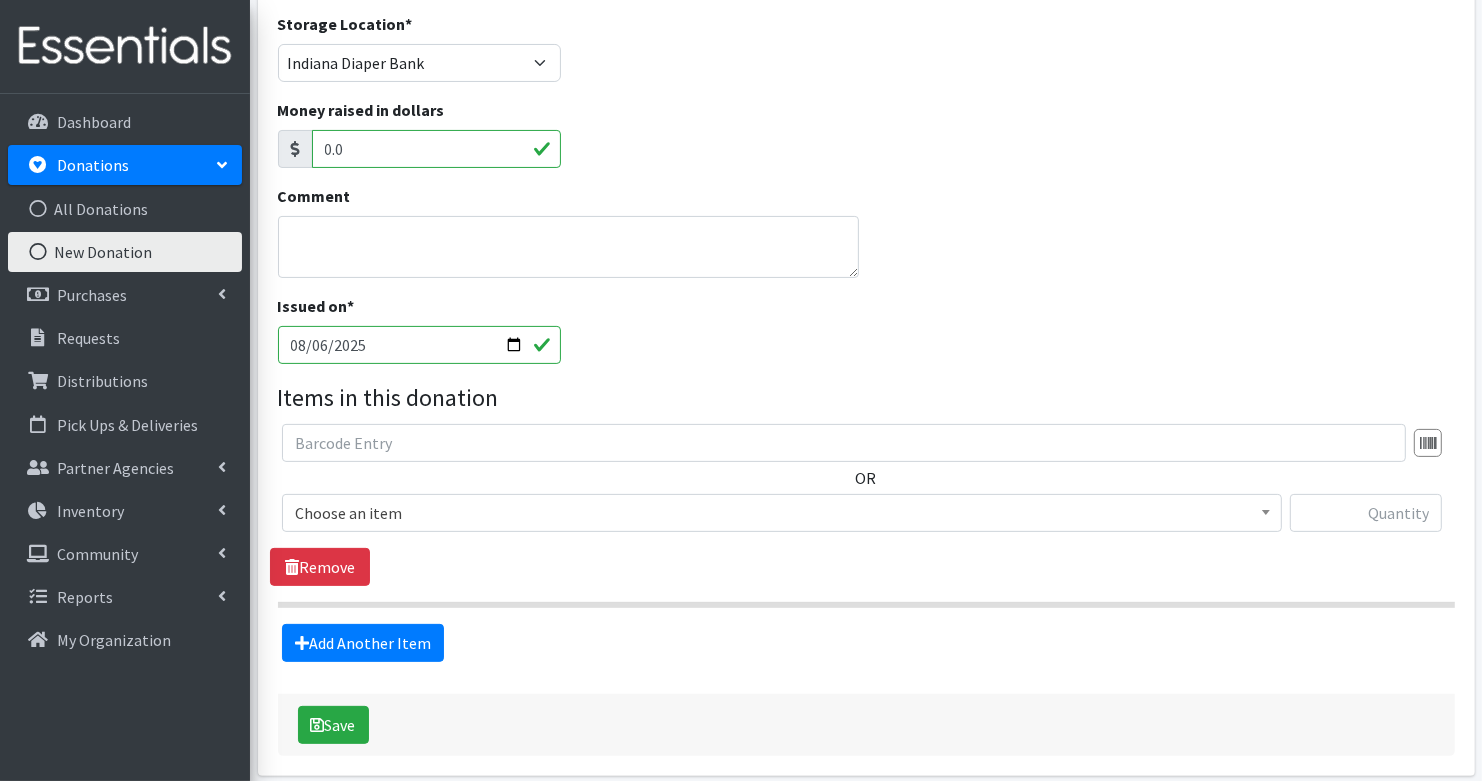scroll, scrollTop: 391, scrollLeft: 0, axis: vertical 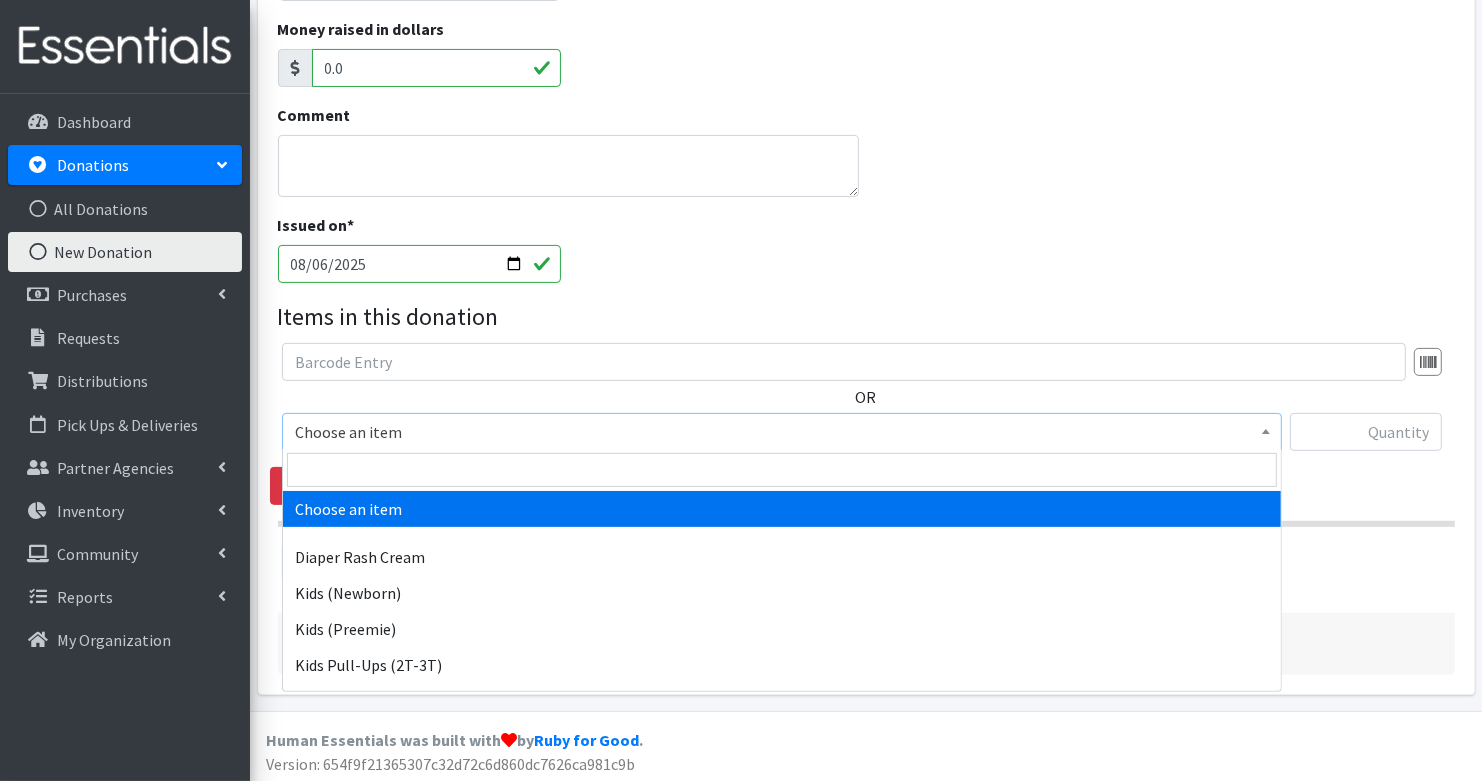 click on "Choose an item" at bounding box center (782, 432) 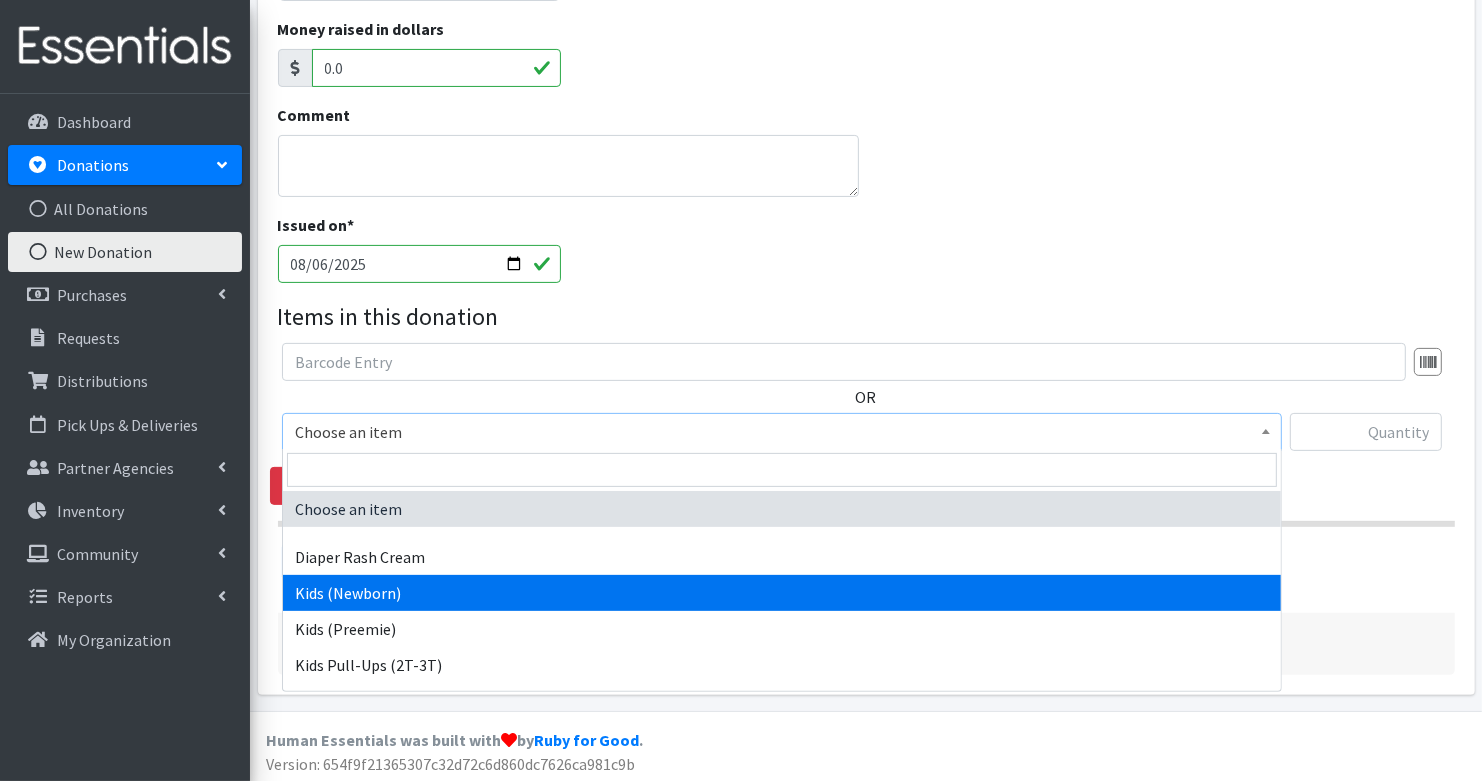 select on "3400" 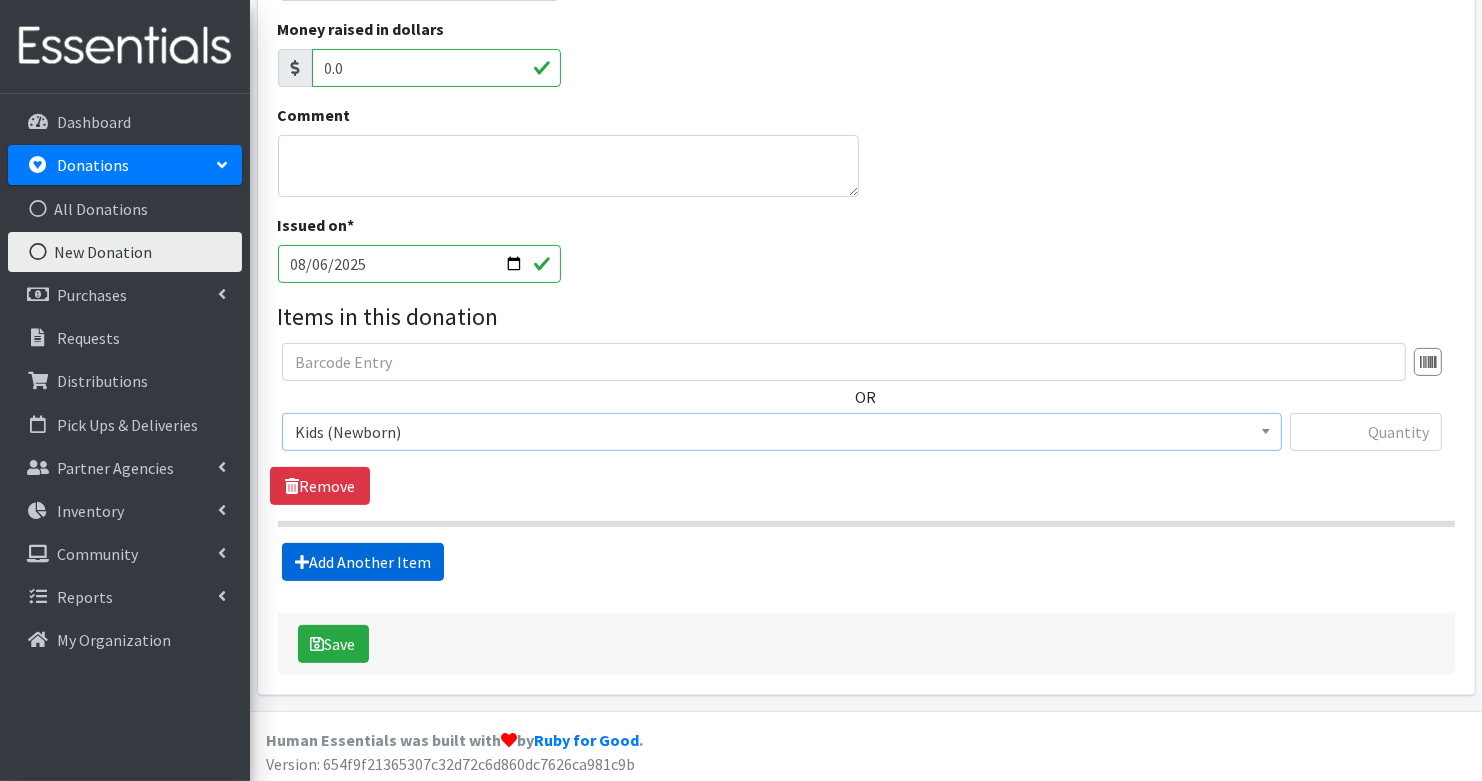 click on "Add Another Item" at bounding box center (363, 562) 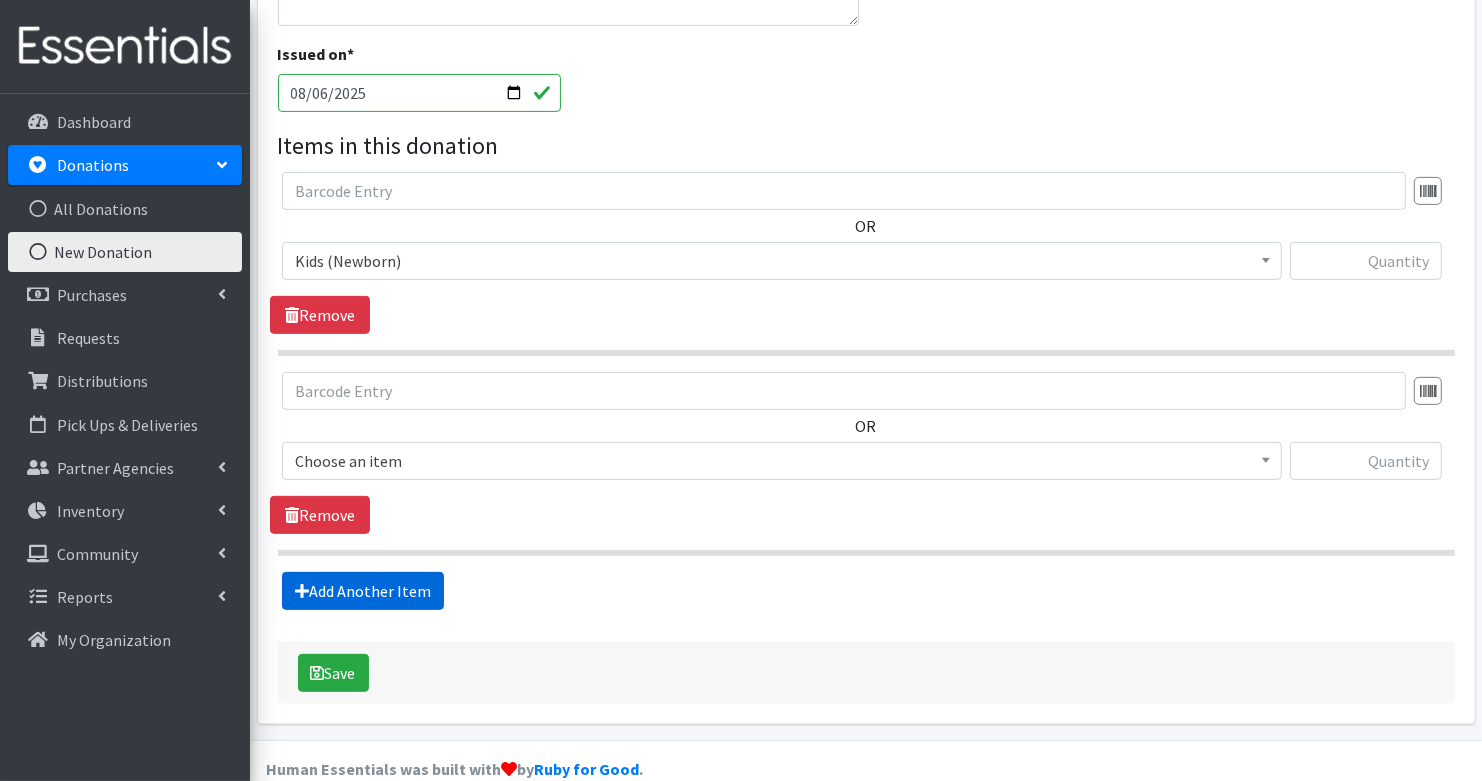 scroll, scrollTop: 590, scrollLeft: 0, axis: vertical 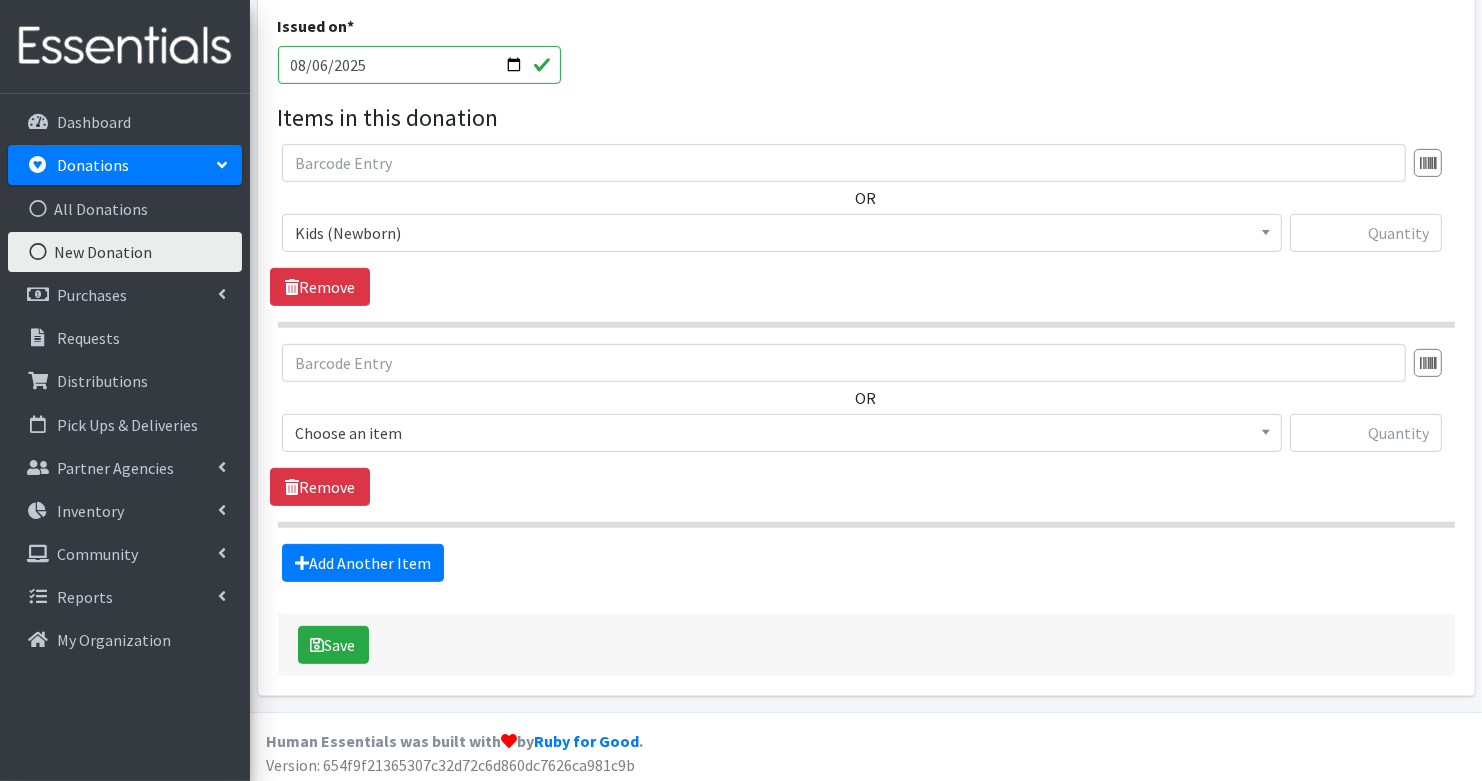 click on "Choose an item" at bounding box center [782, 433] 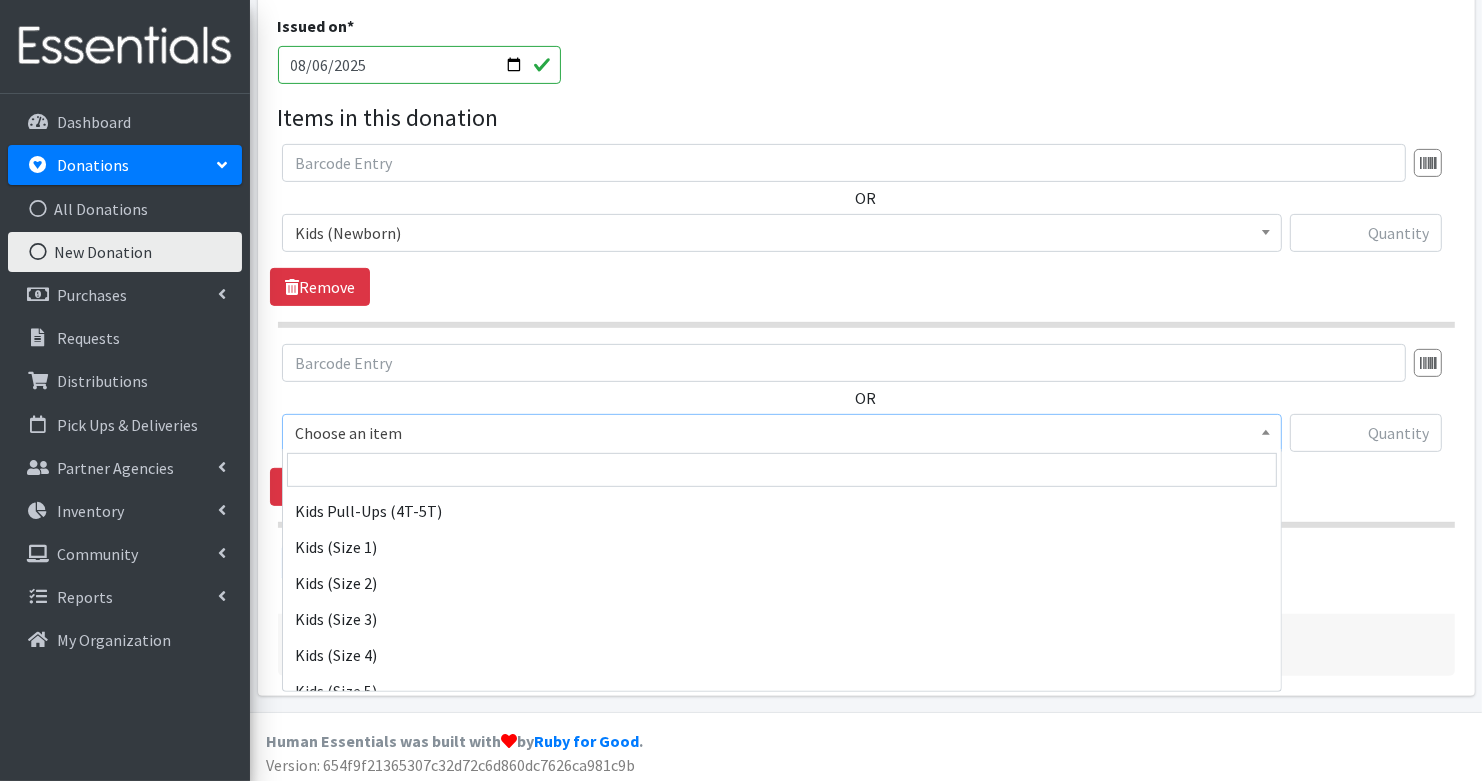 scroll, scrollTop: 232, scrollLeft: 0, axis: vertical 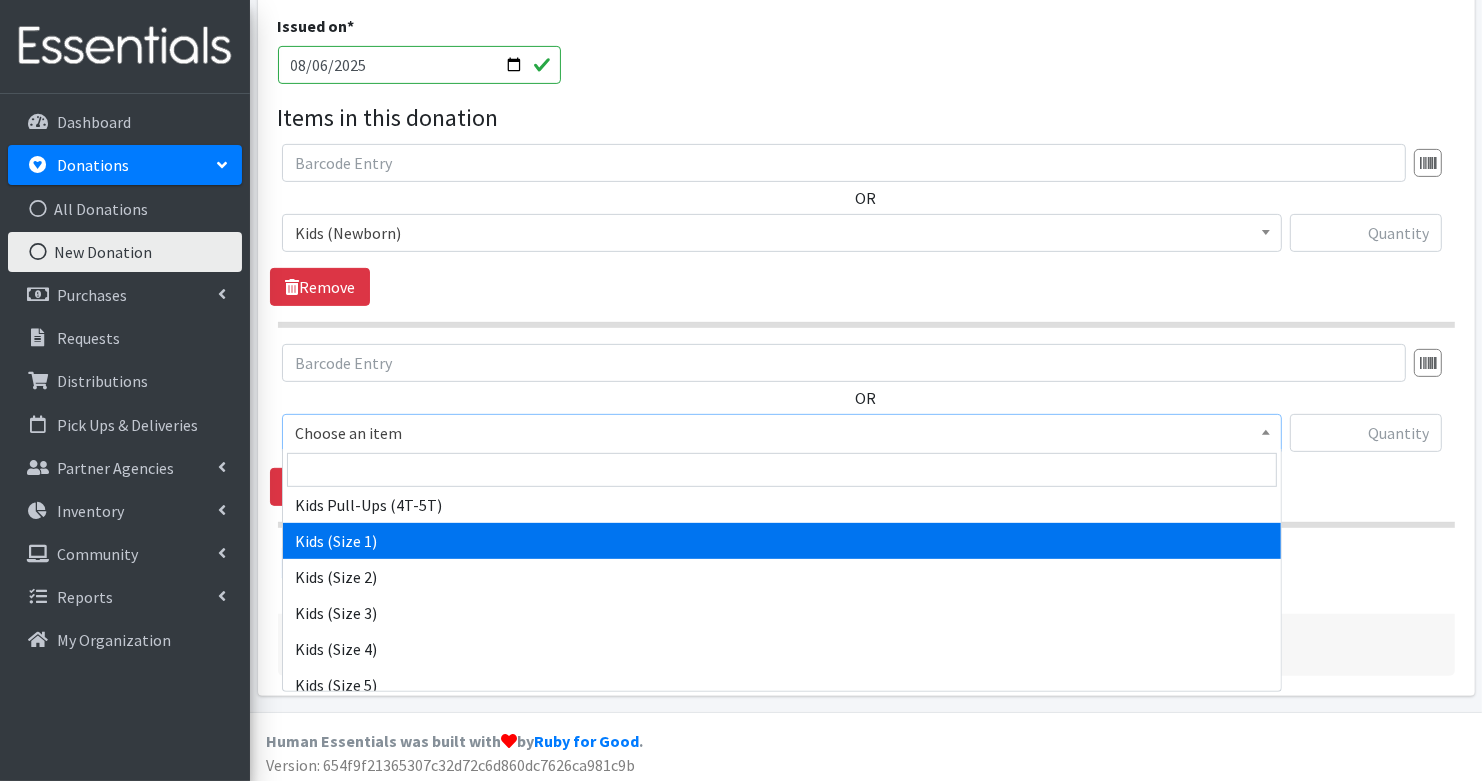 select on "3401" 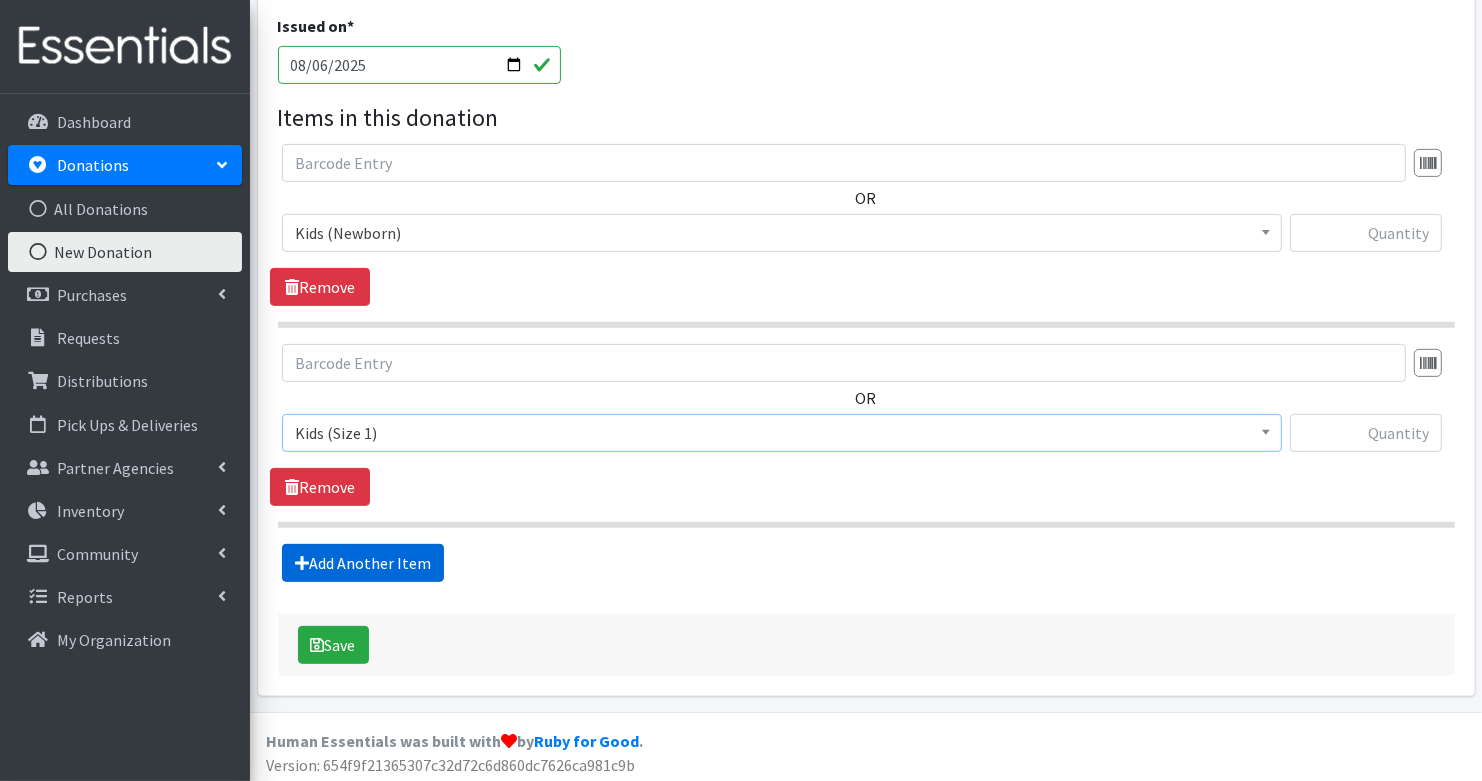 click on "Add Another Item" at bounding box center [363, 563] 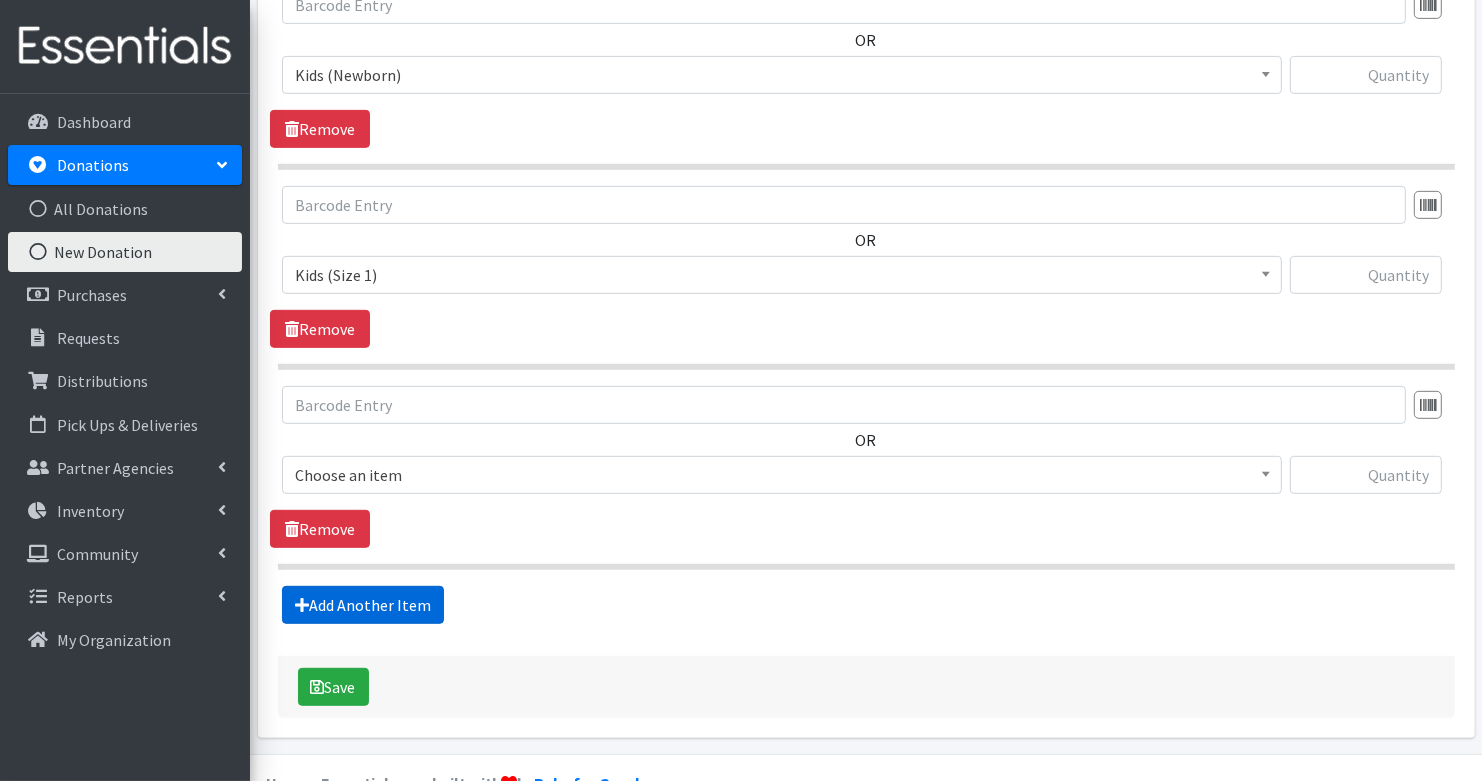 scroll, scrollTop: 788, scrollLeft: 0, axis: vertical 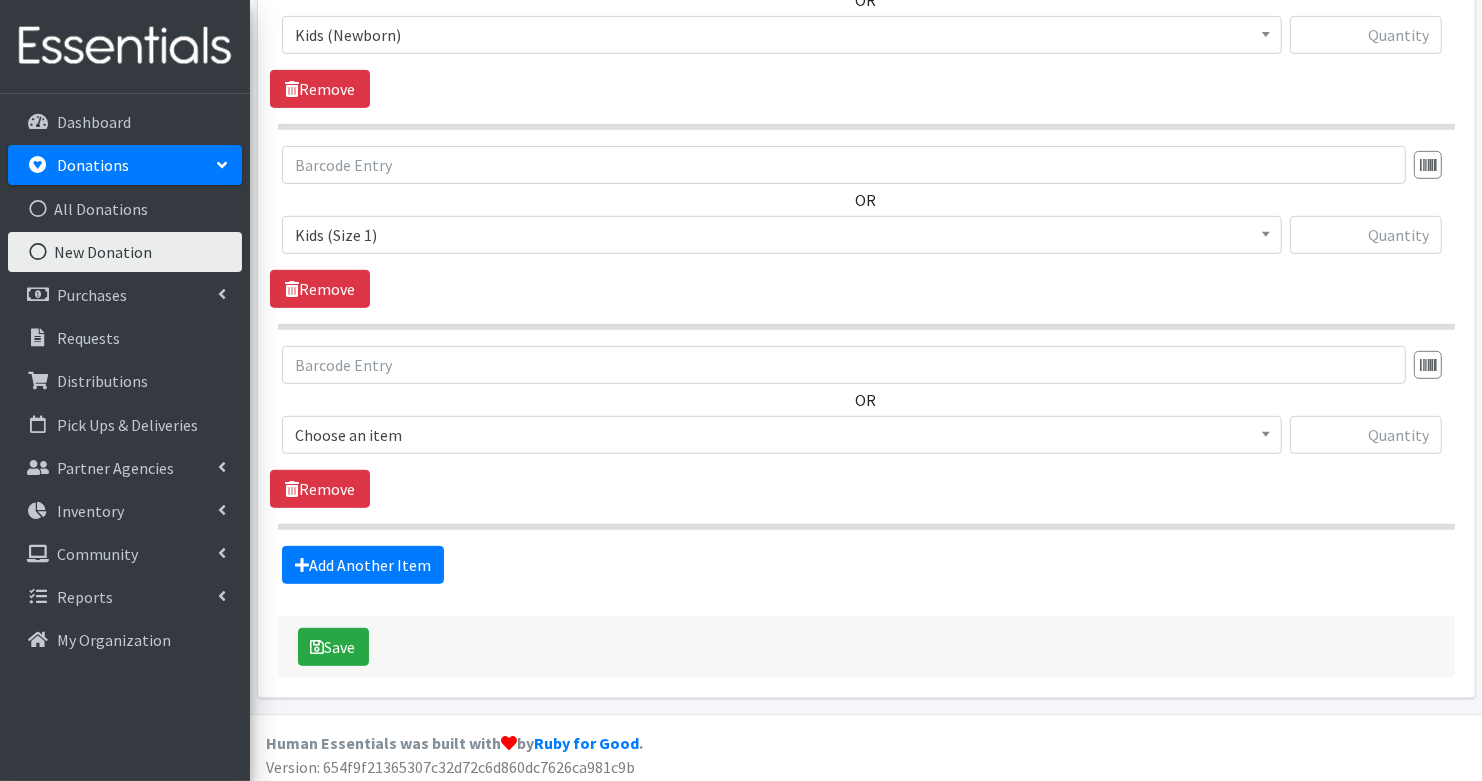 click on "Choose an item" at bounding box center (782, 435) 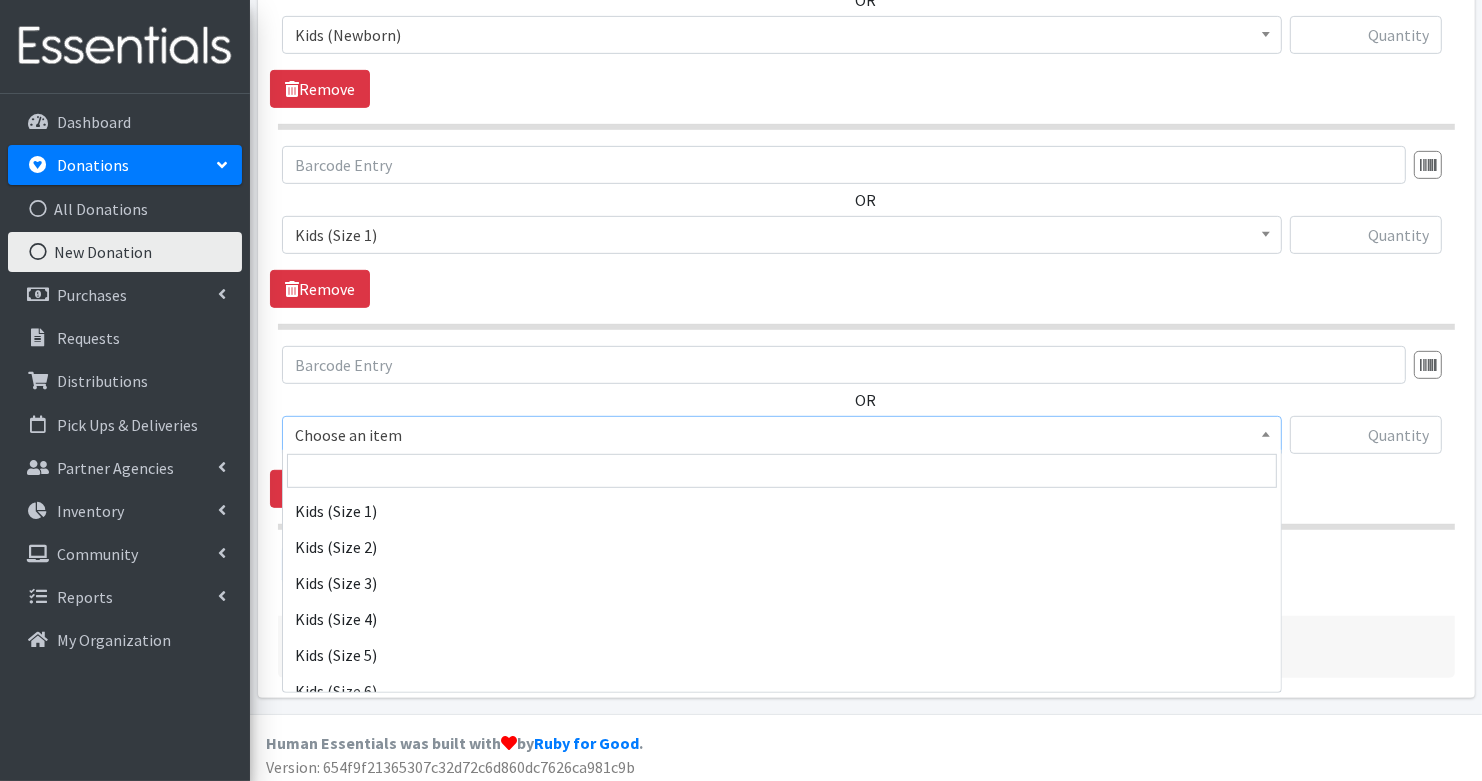 scroll, scrollTop: 264, scrollLeft: 0, axis: vertical 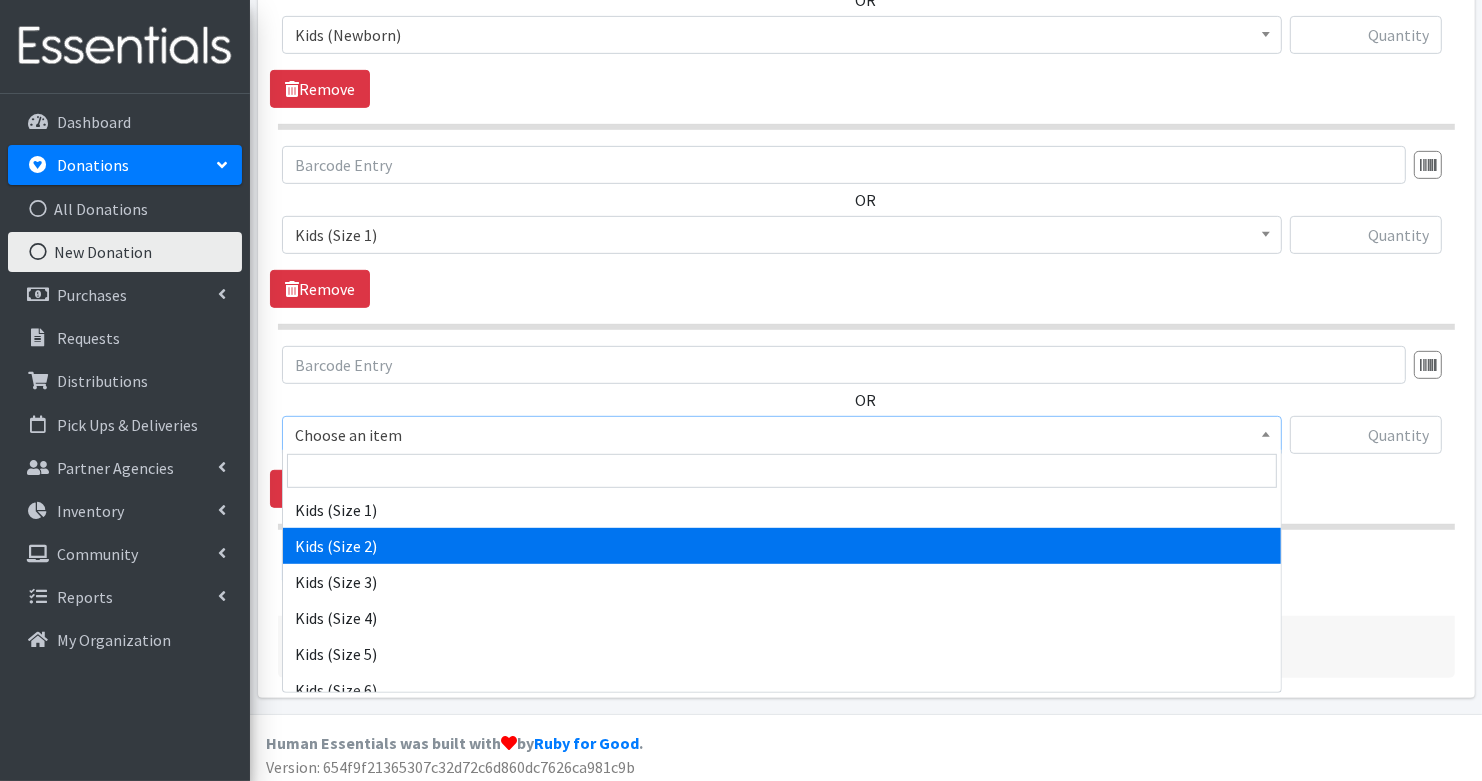 select on "3420" 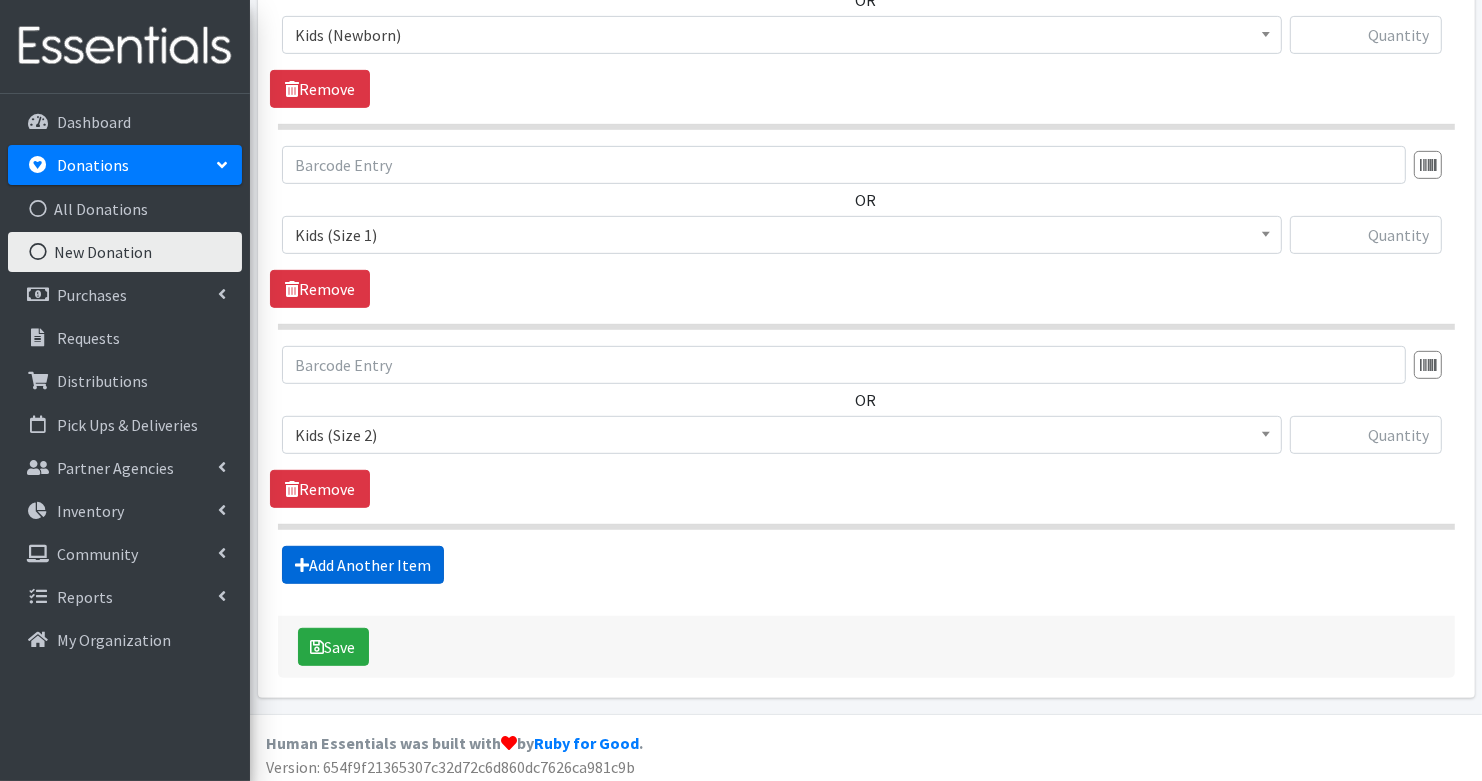click on "Add Another Item" at bounding box center [363, 565] 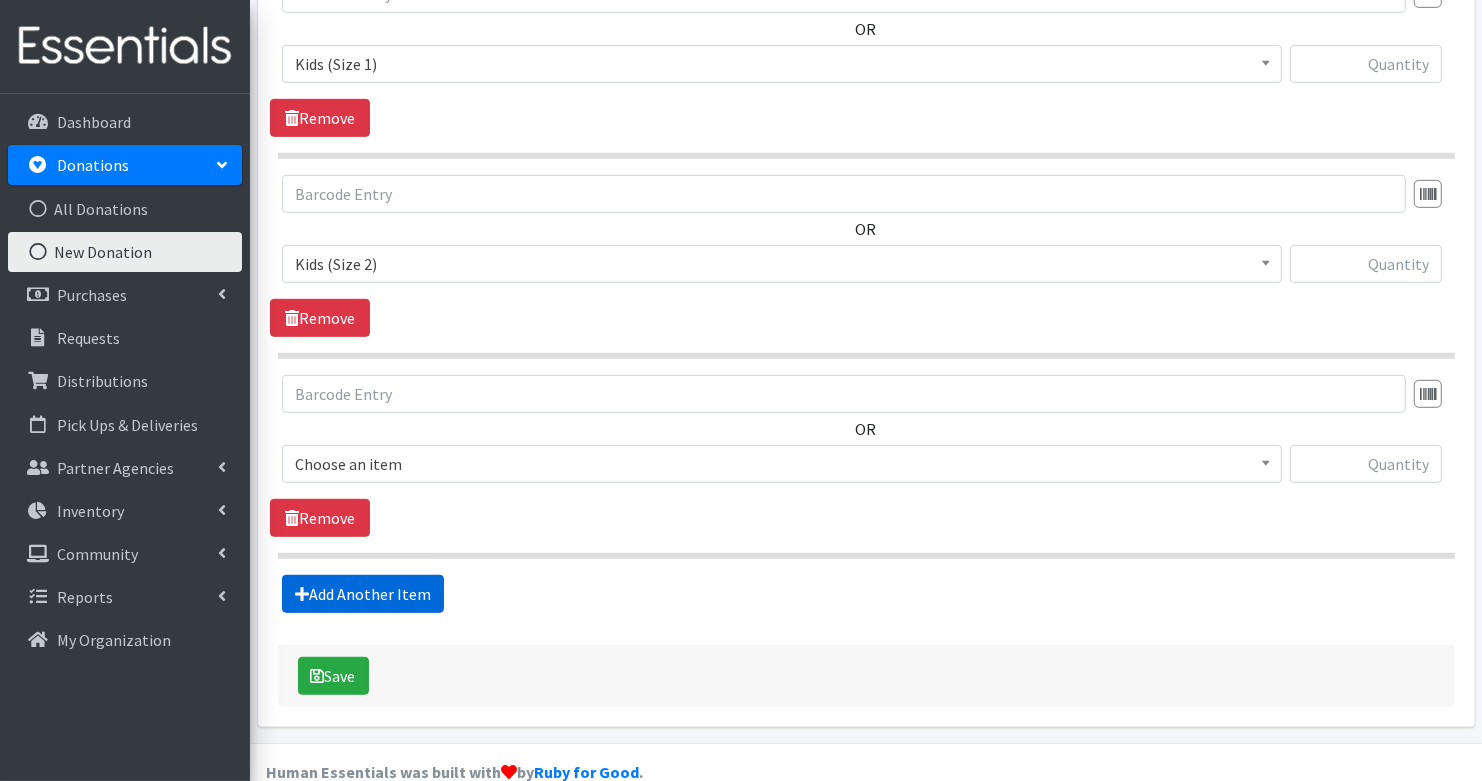 scroll, scrollTop: 987, scrollLeft: 0, axis: vertical 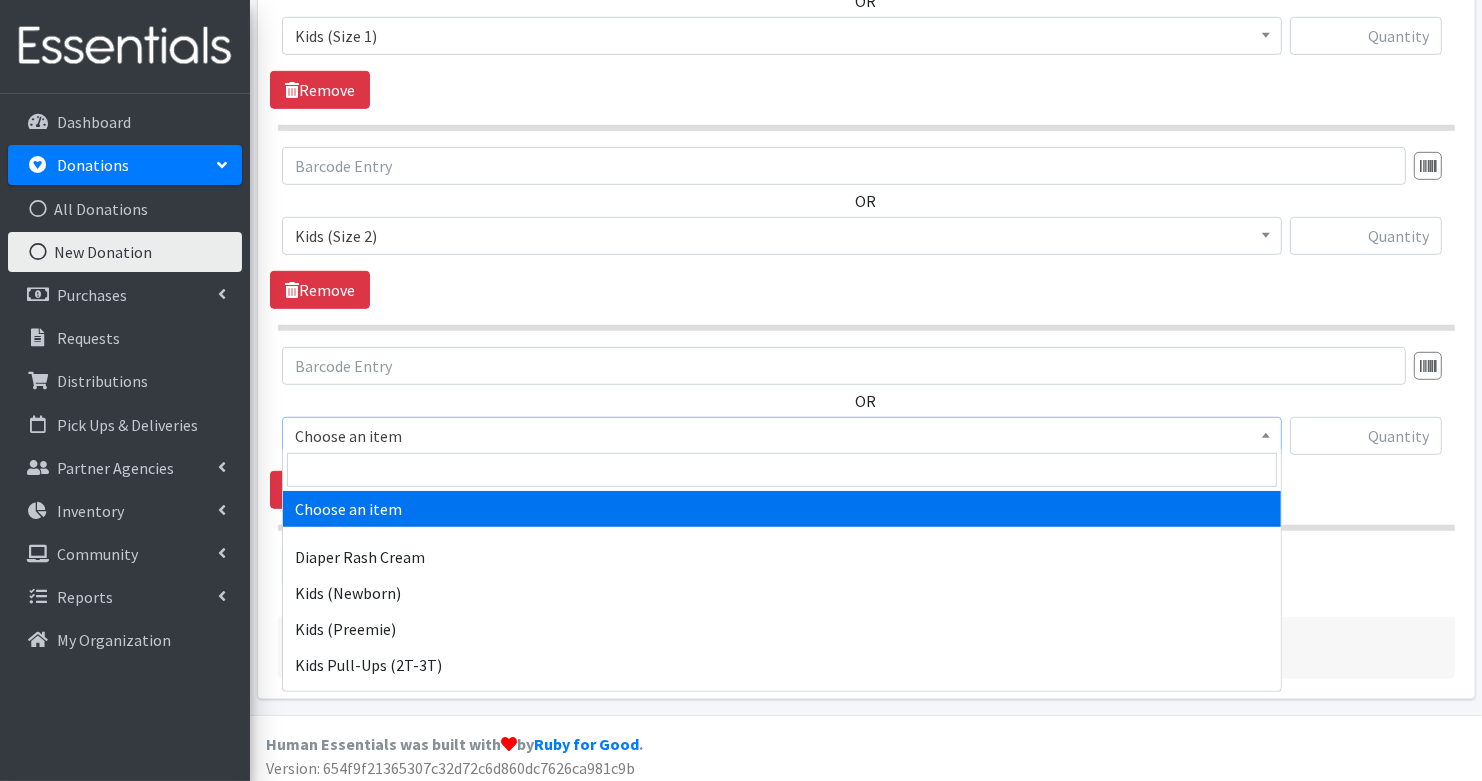 click on "Choose an item" at bounding box center (782, 436) 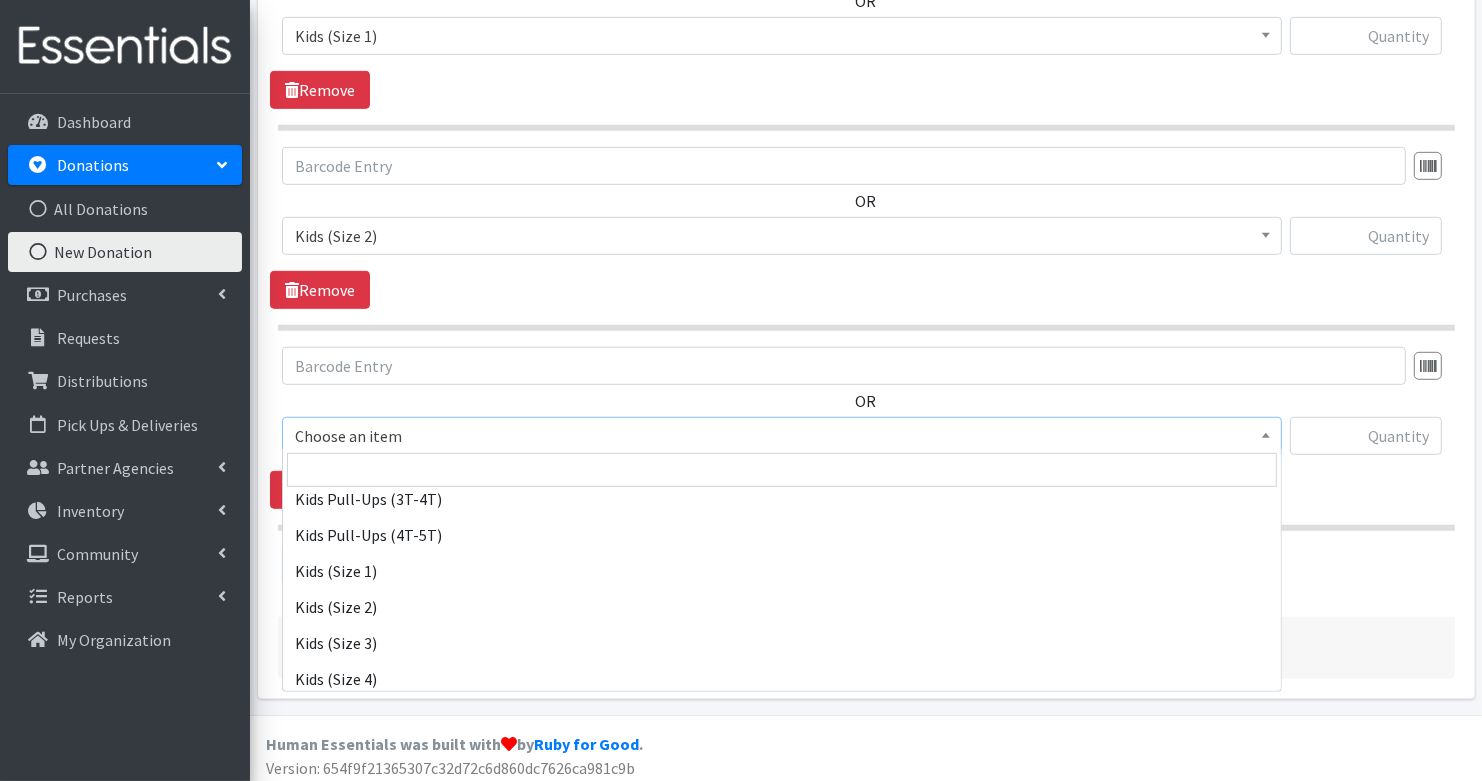 scroll, scrollTop: 208, scrollLeft: 0, axis: vertical 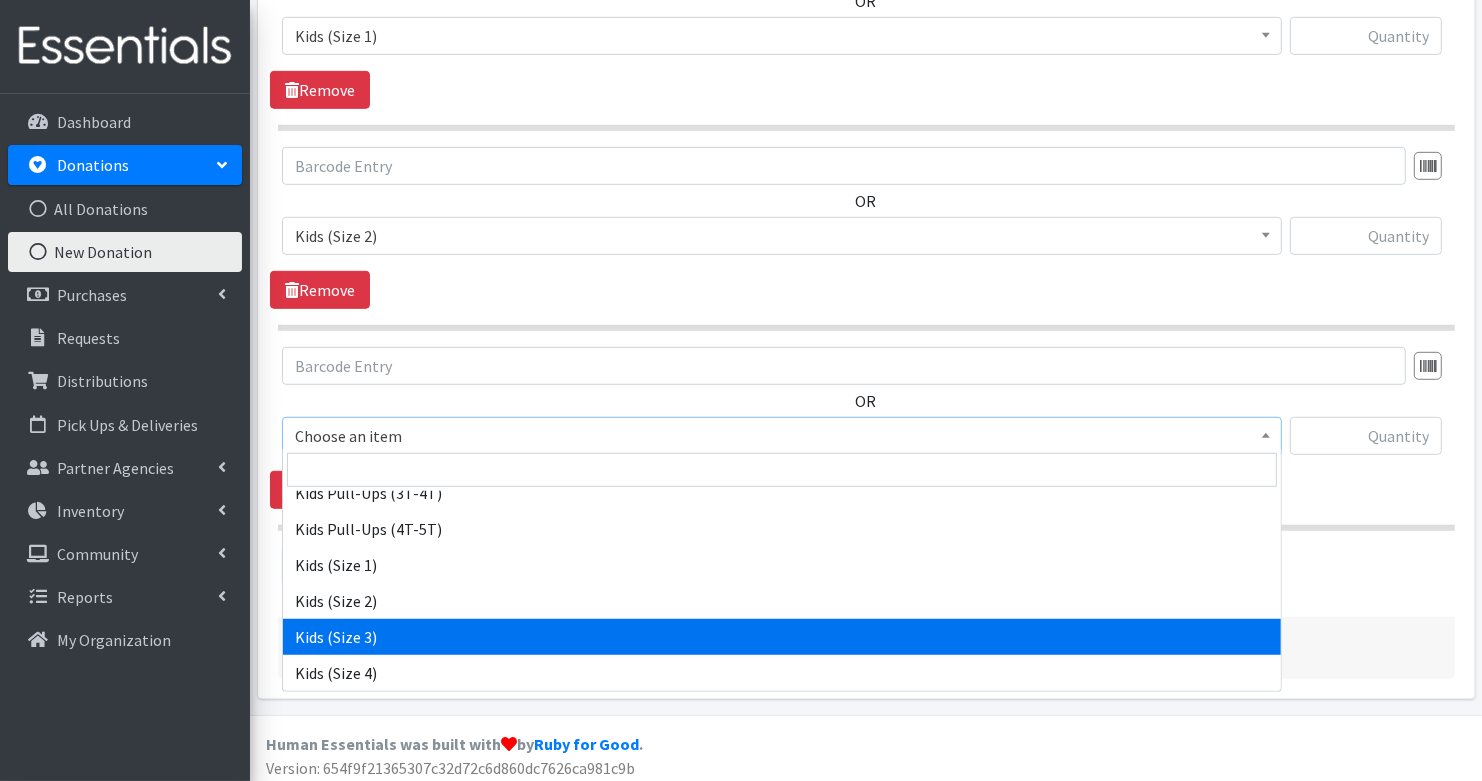 select on "3393" 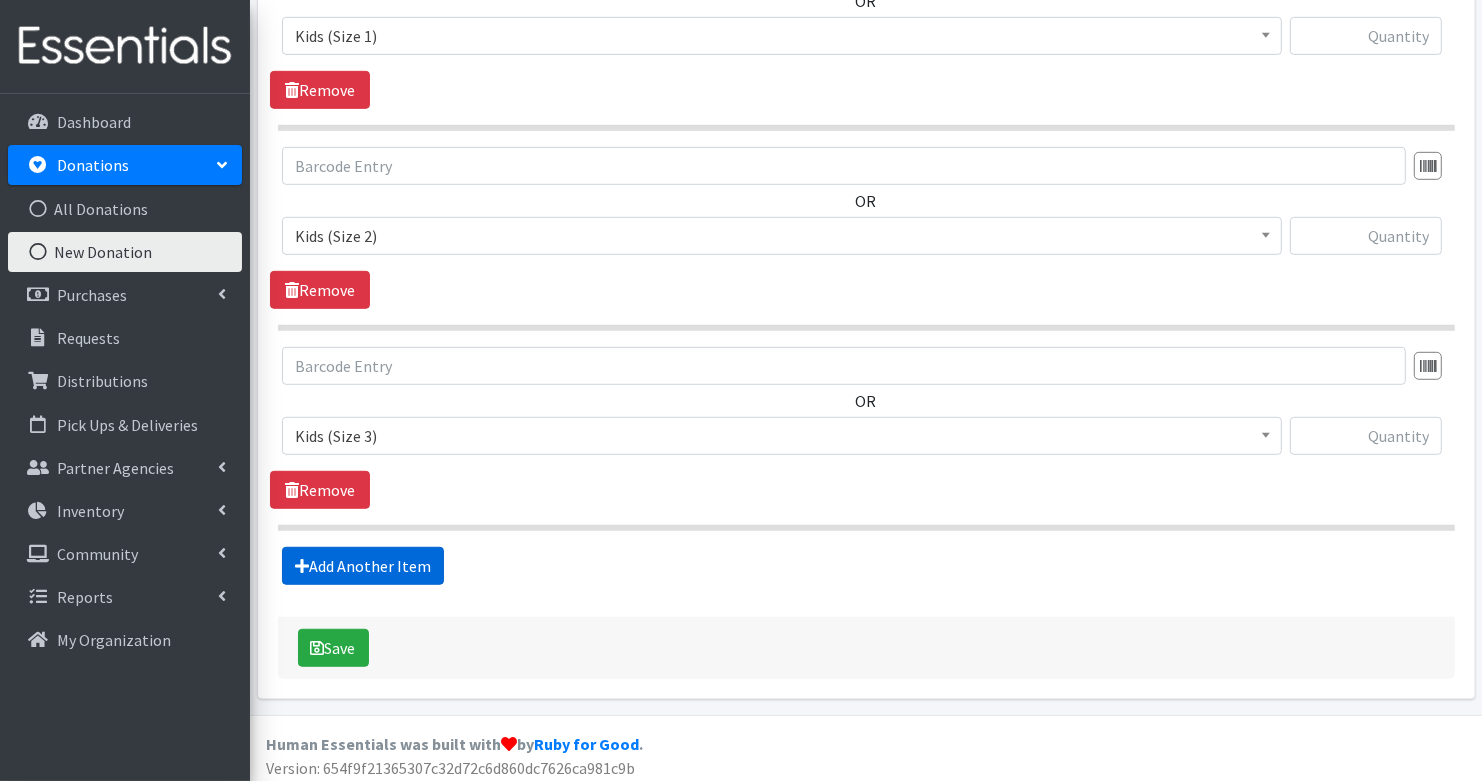 click on "Add Another Item" at bounding box center (363, 566) 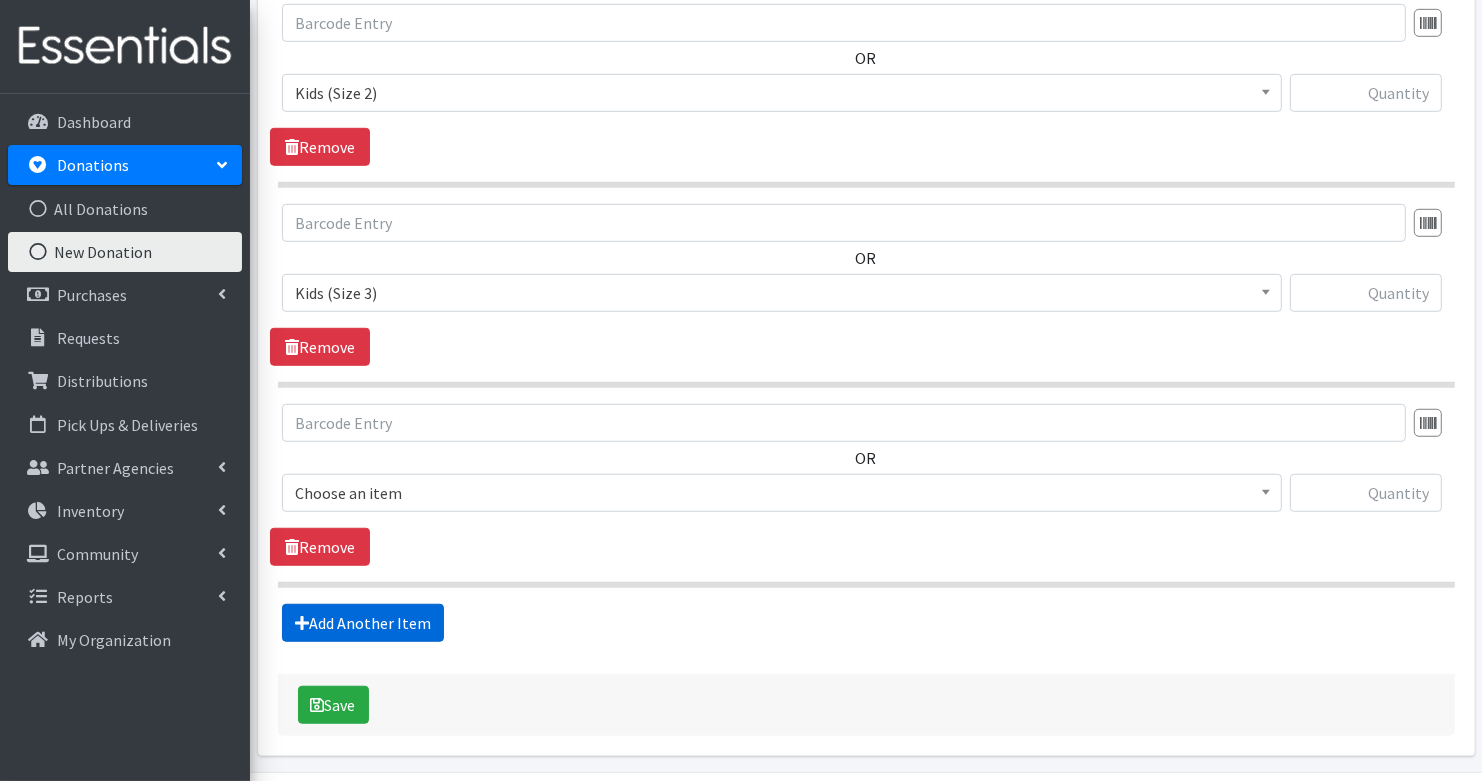 scroll, scrollTop: 1185, scrollLeft: 0, axis: vertical 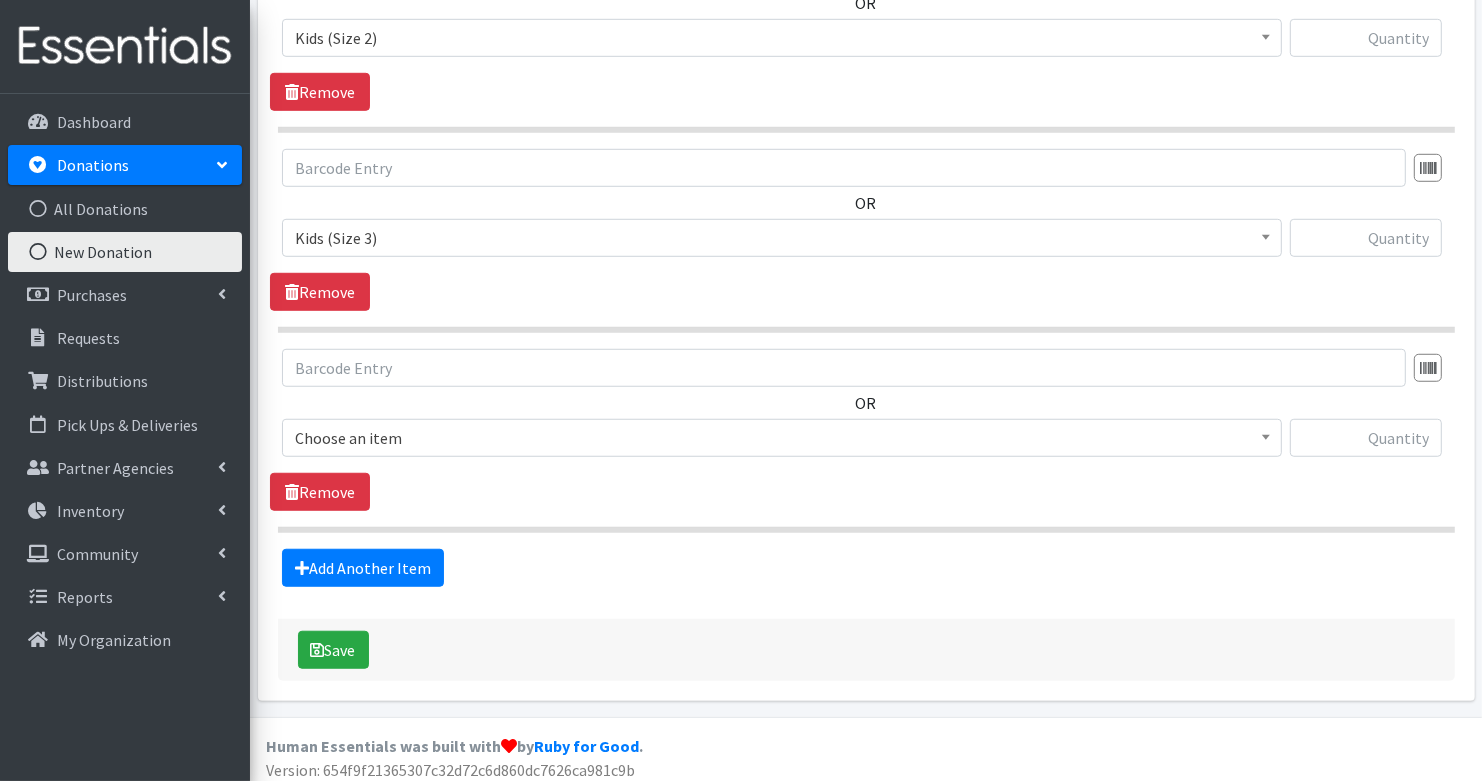 click on "Choose an item" at bounding box center [782, 438] 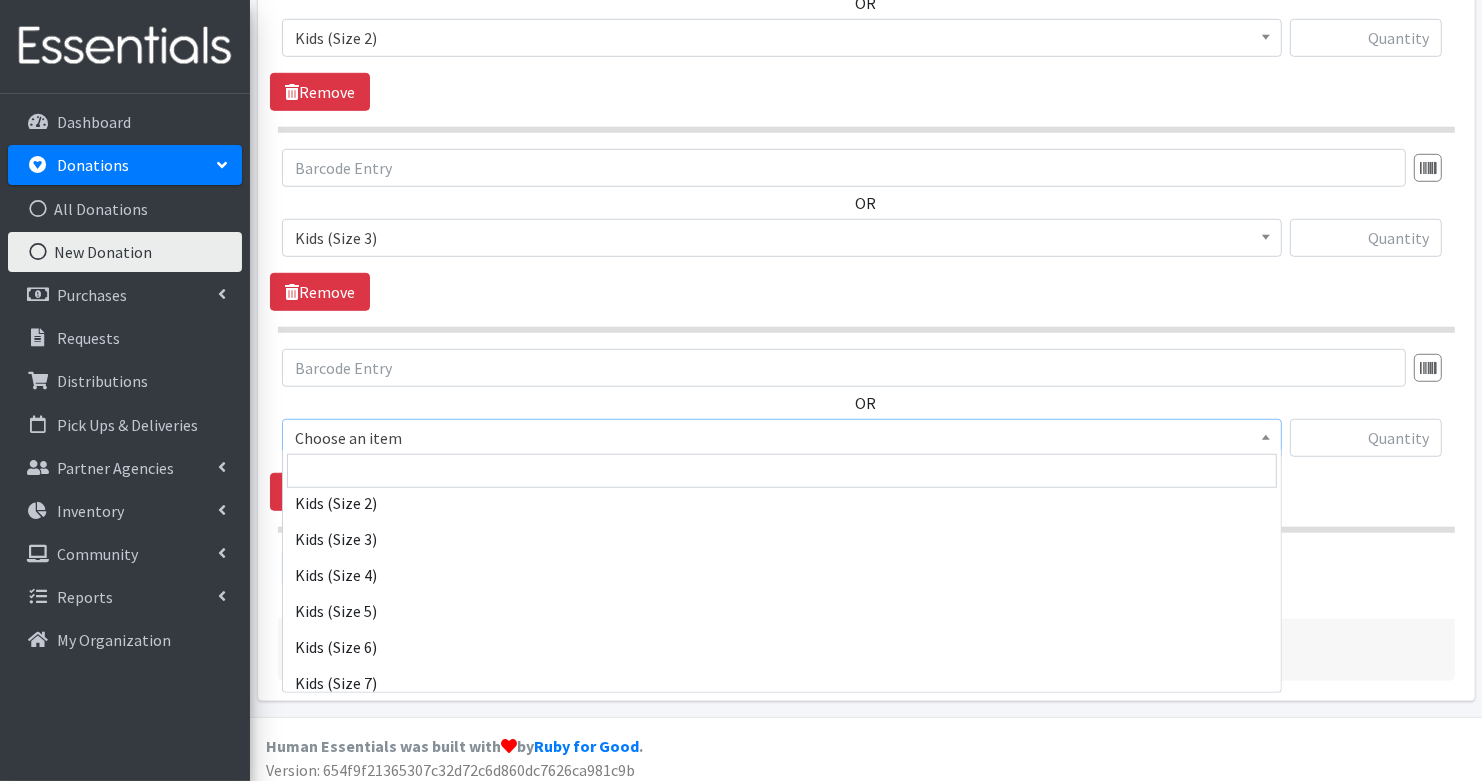 scroll, scrollTop: 308, scrollLeft: 0, axis: vertical 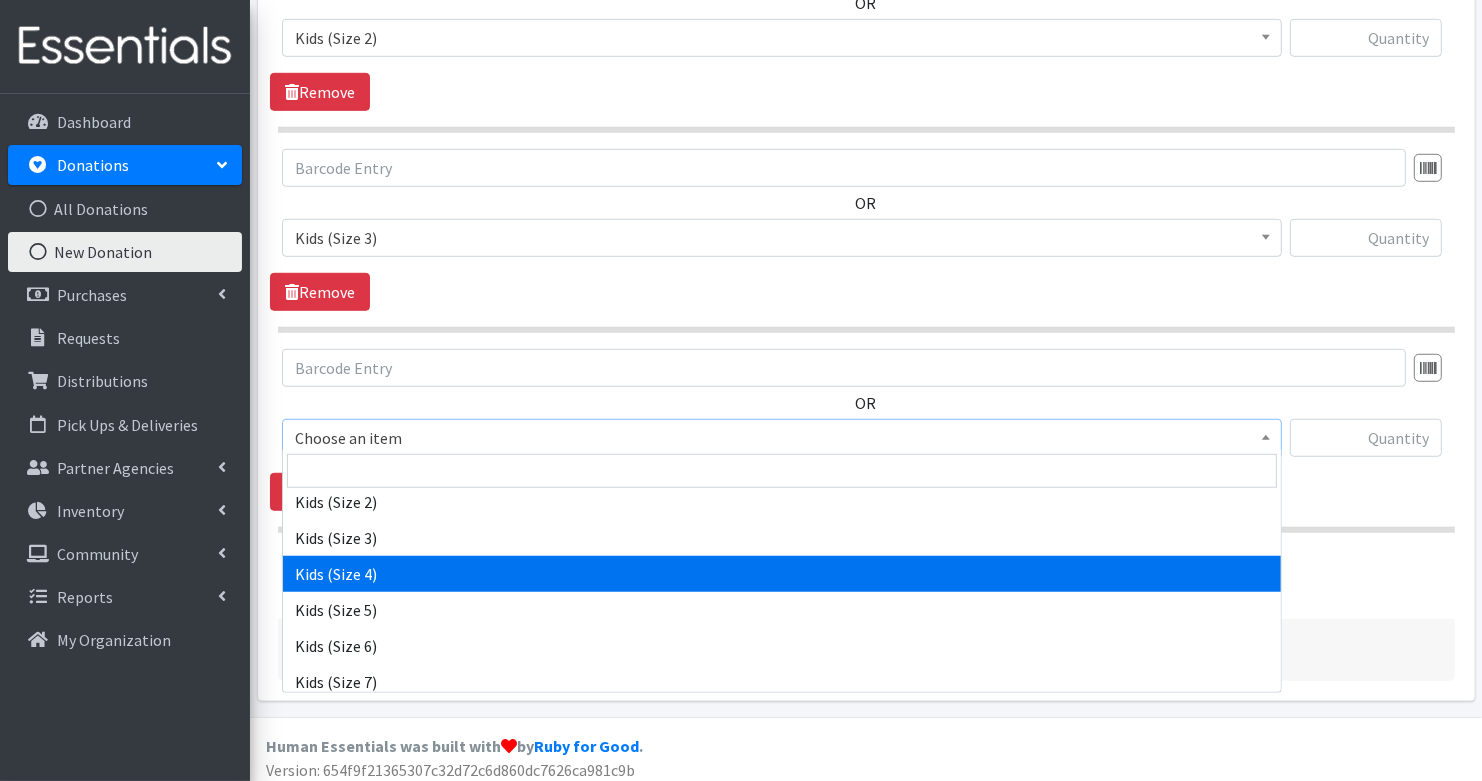 select on "3394" 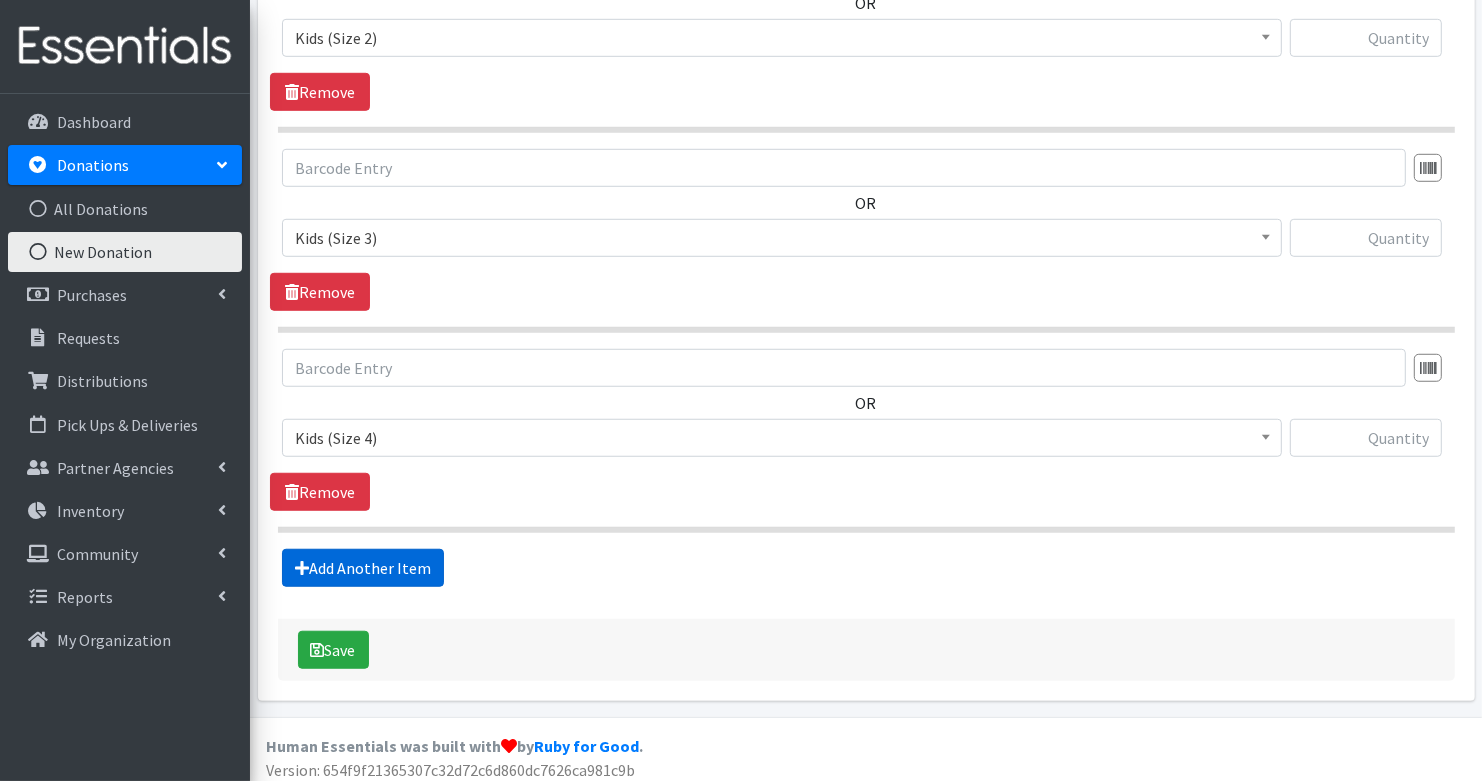 click on "Add Another Item" at bounding box center (363, 568) 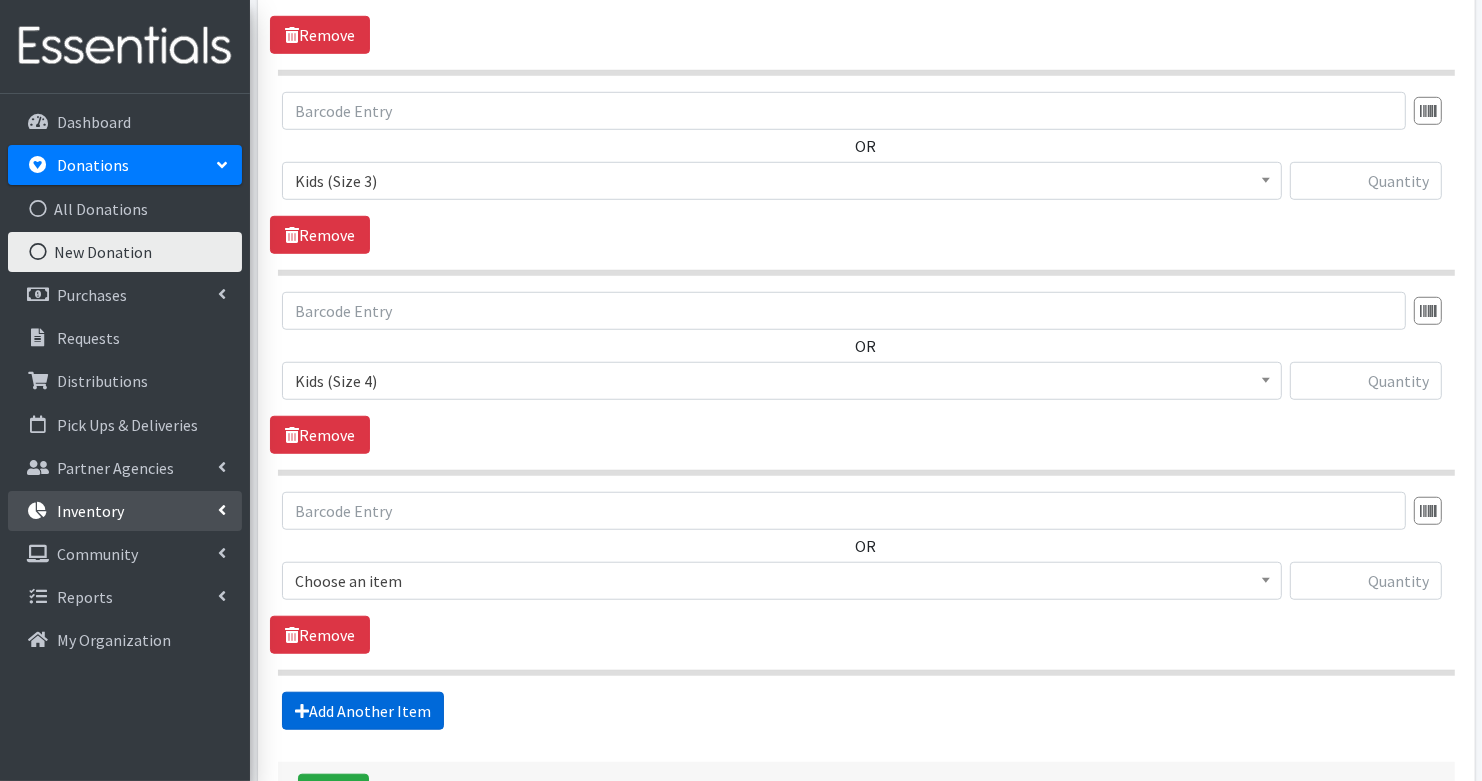 scroll, scrollTop: 1384, scrollLeft: 0, axis: vertical 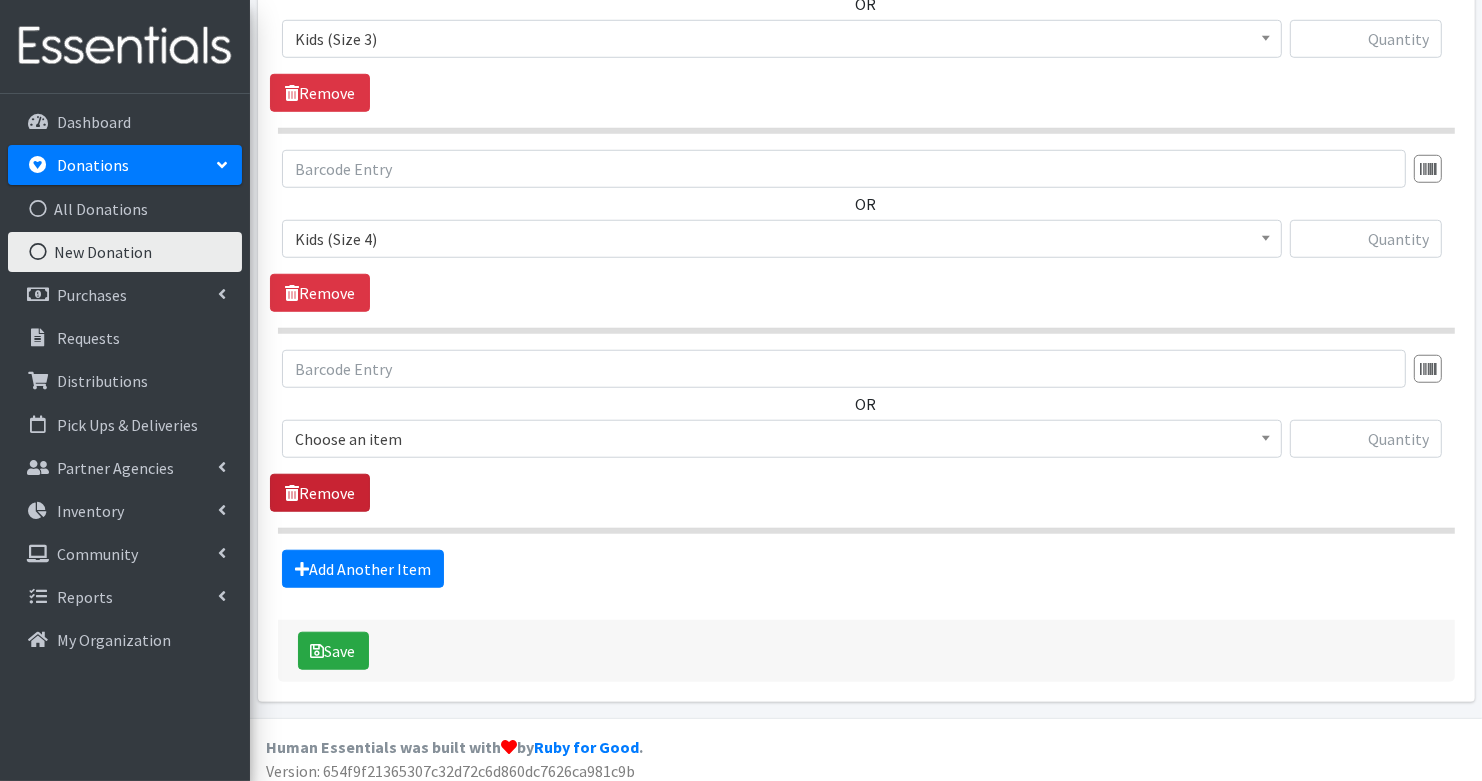 click on "Remove" at bounding box center [320, 493] 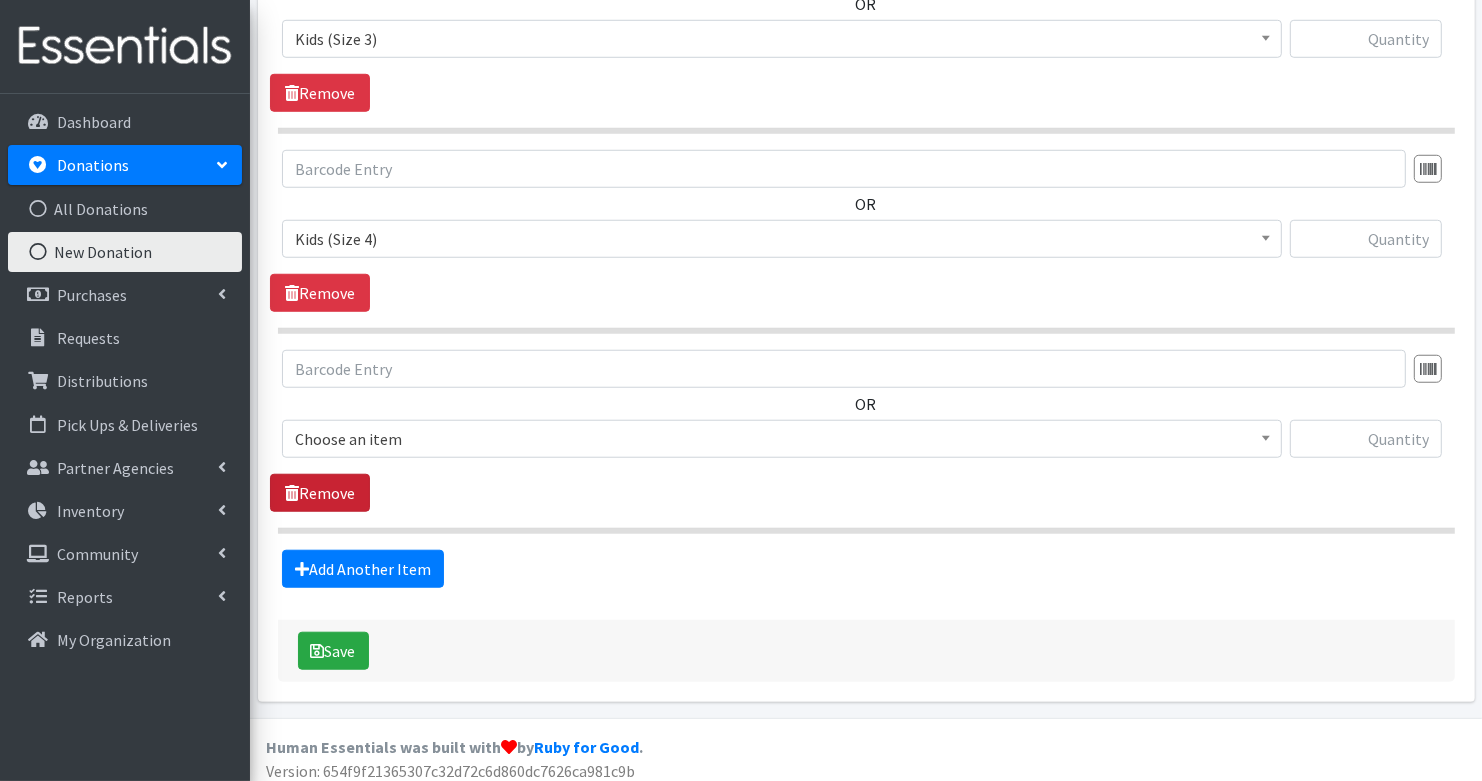 scroll, scrollTop: 1185, scrollLeft: 0, axis: vertical 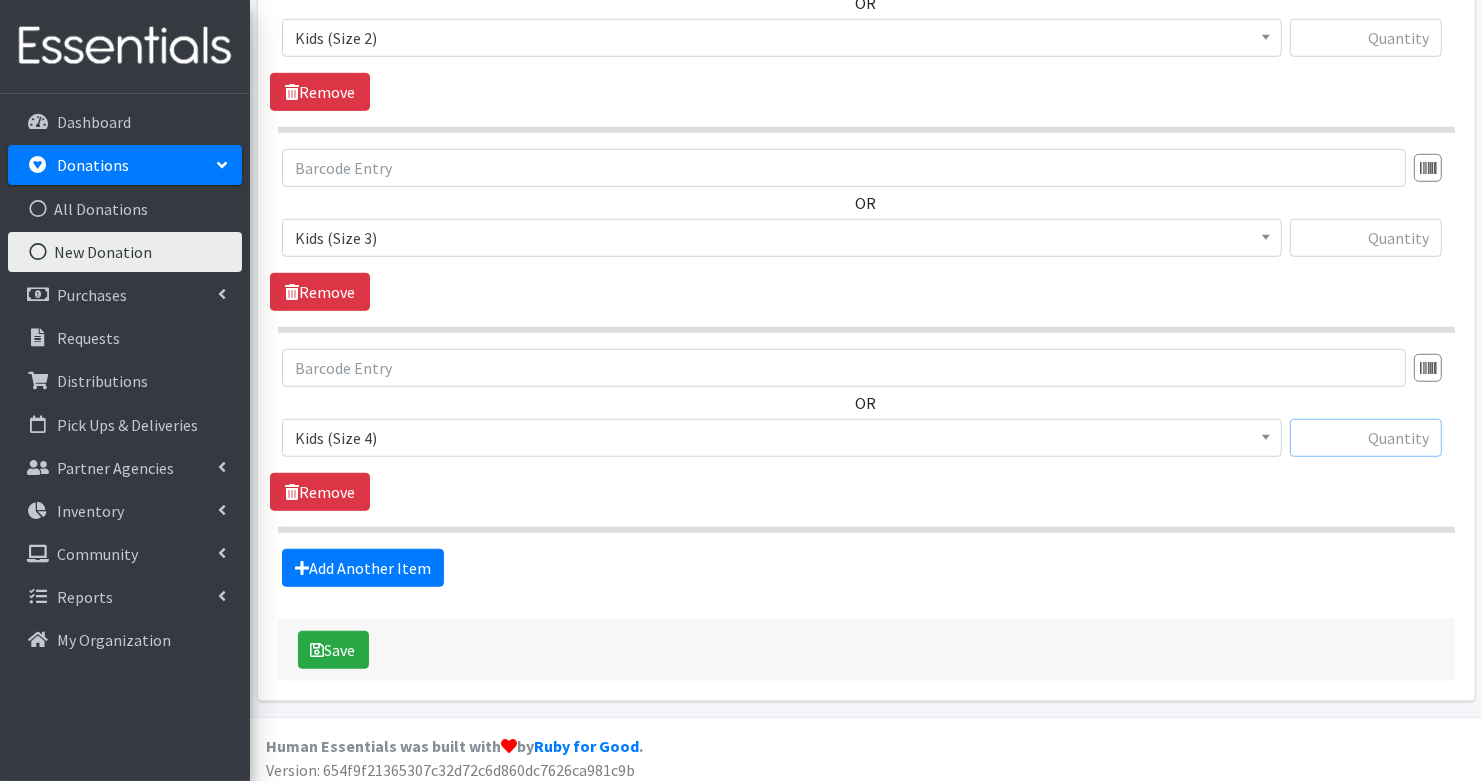 click at bounding box center [1366, 438] 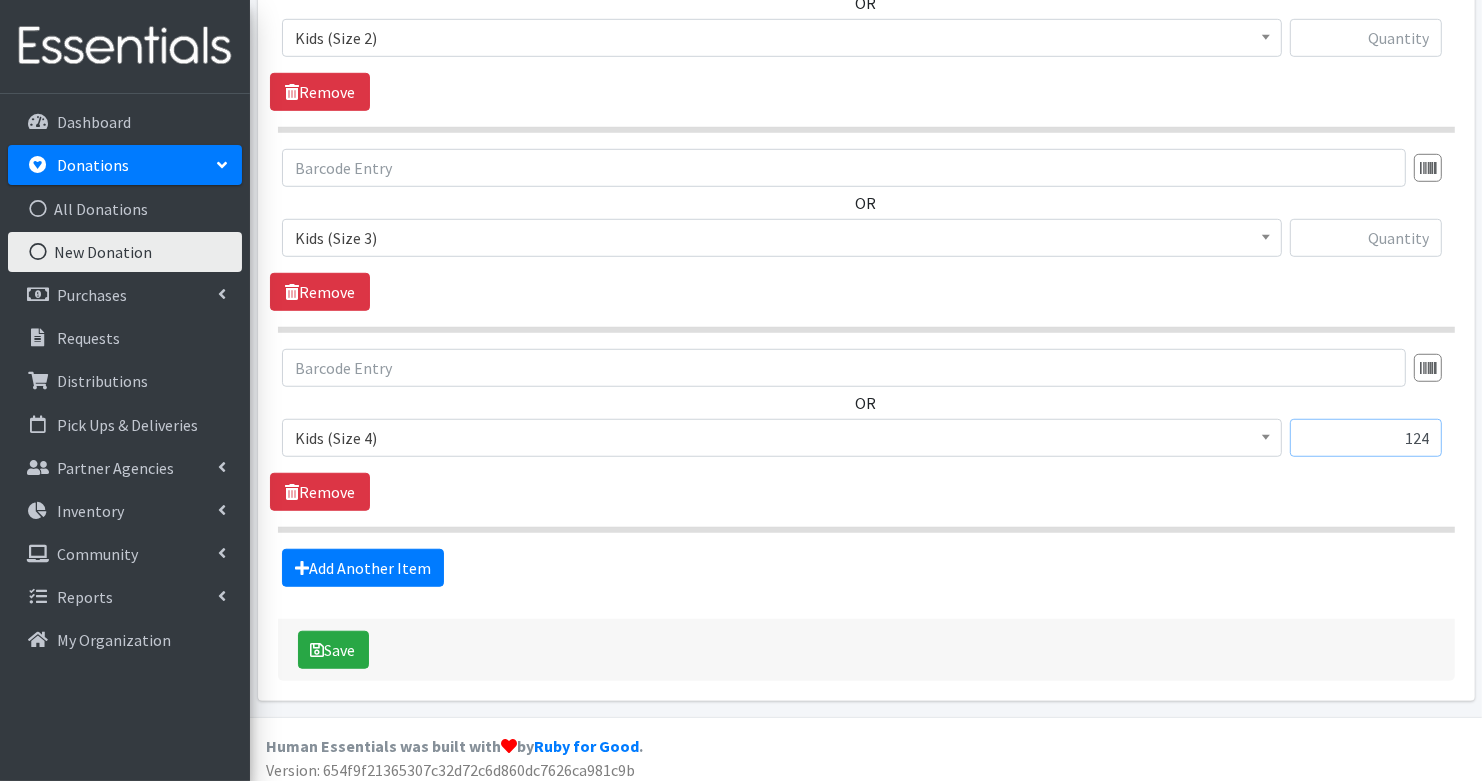type on "124" 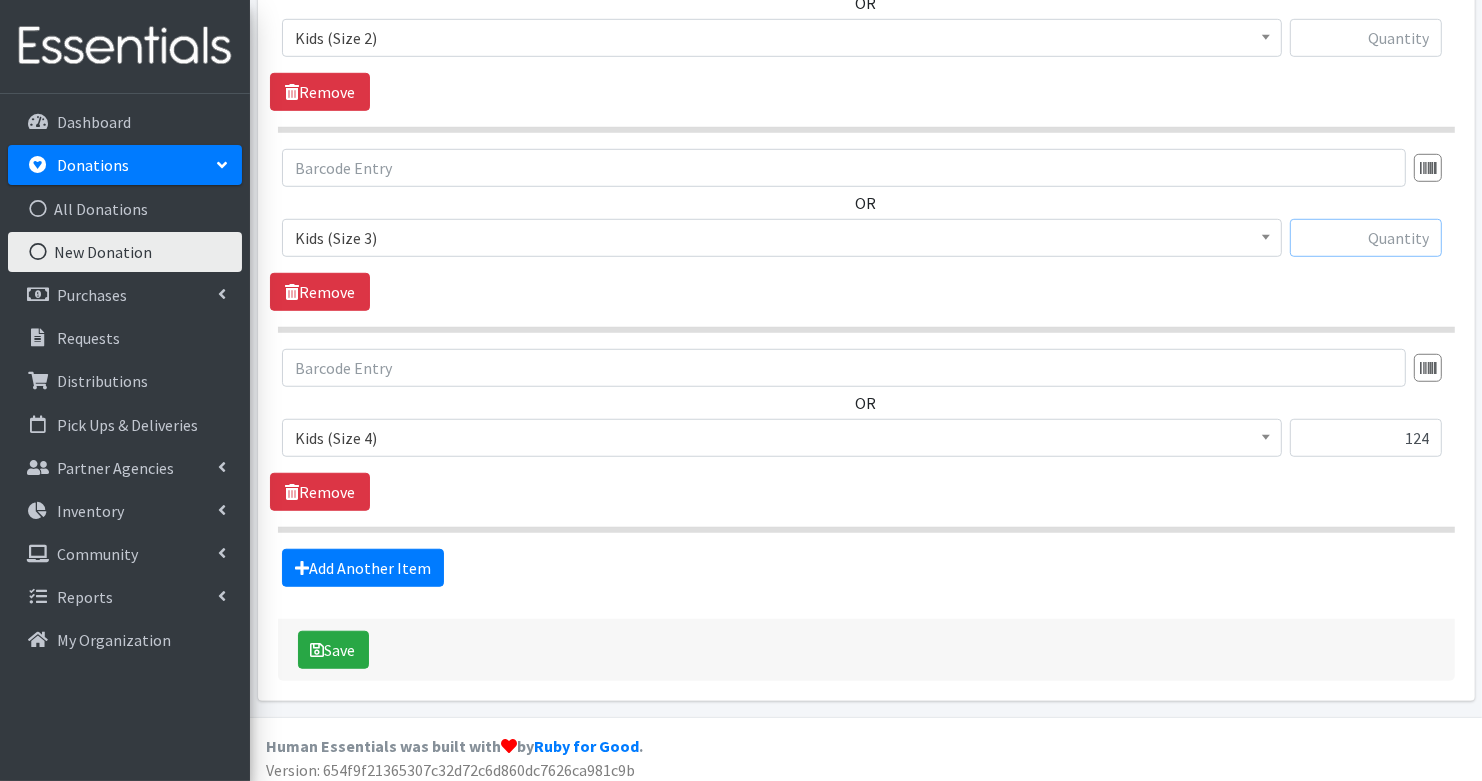 click at bounding box center (1366, 238) 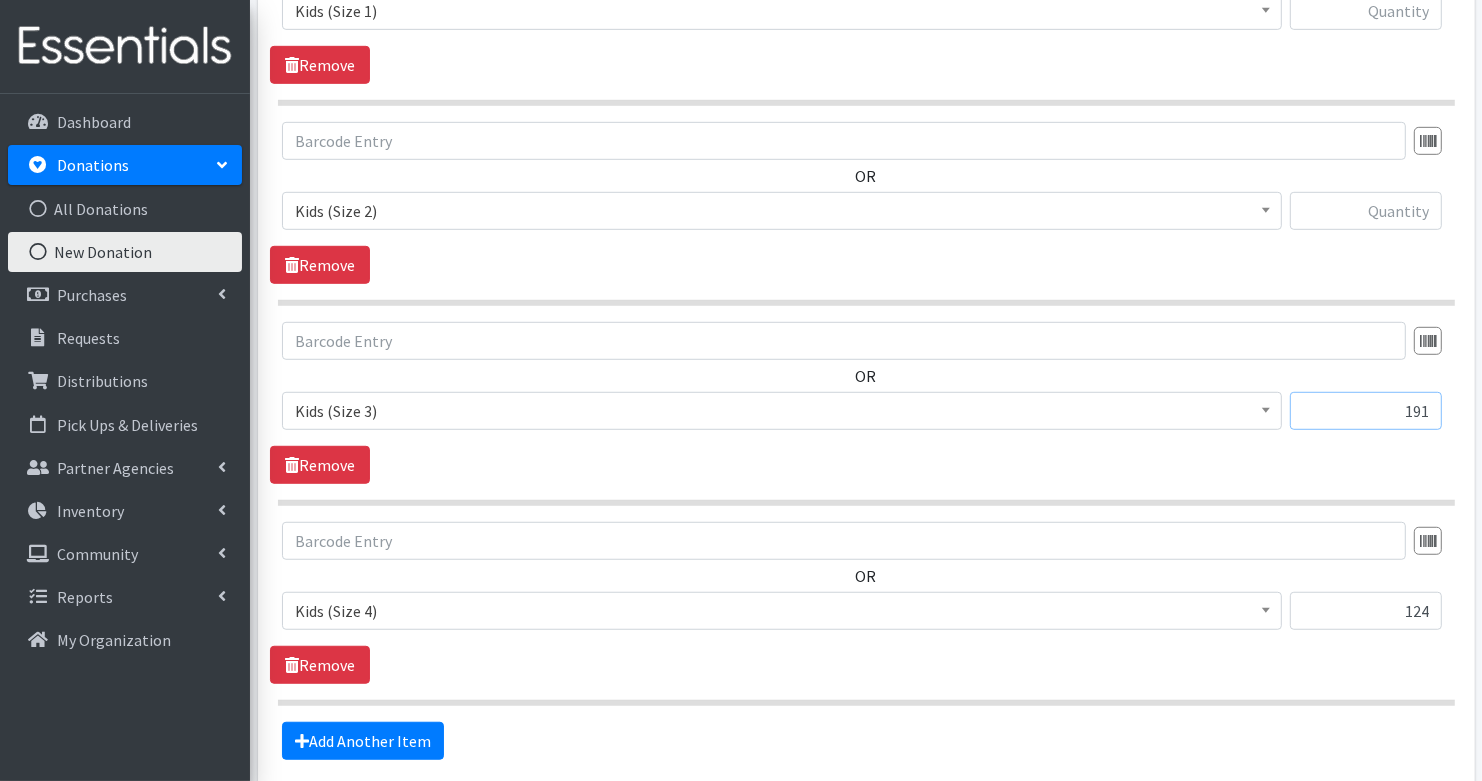 scroll, scrollTop: 1011, scrollLeft: 0, axis: vertical 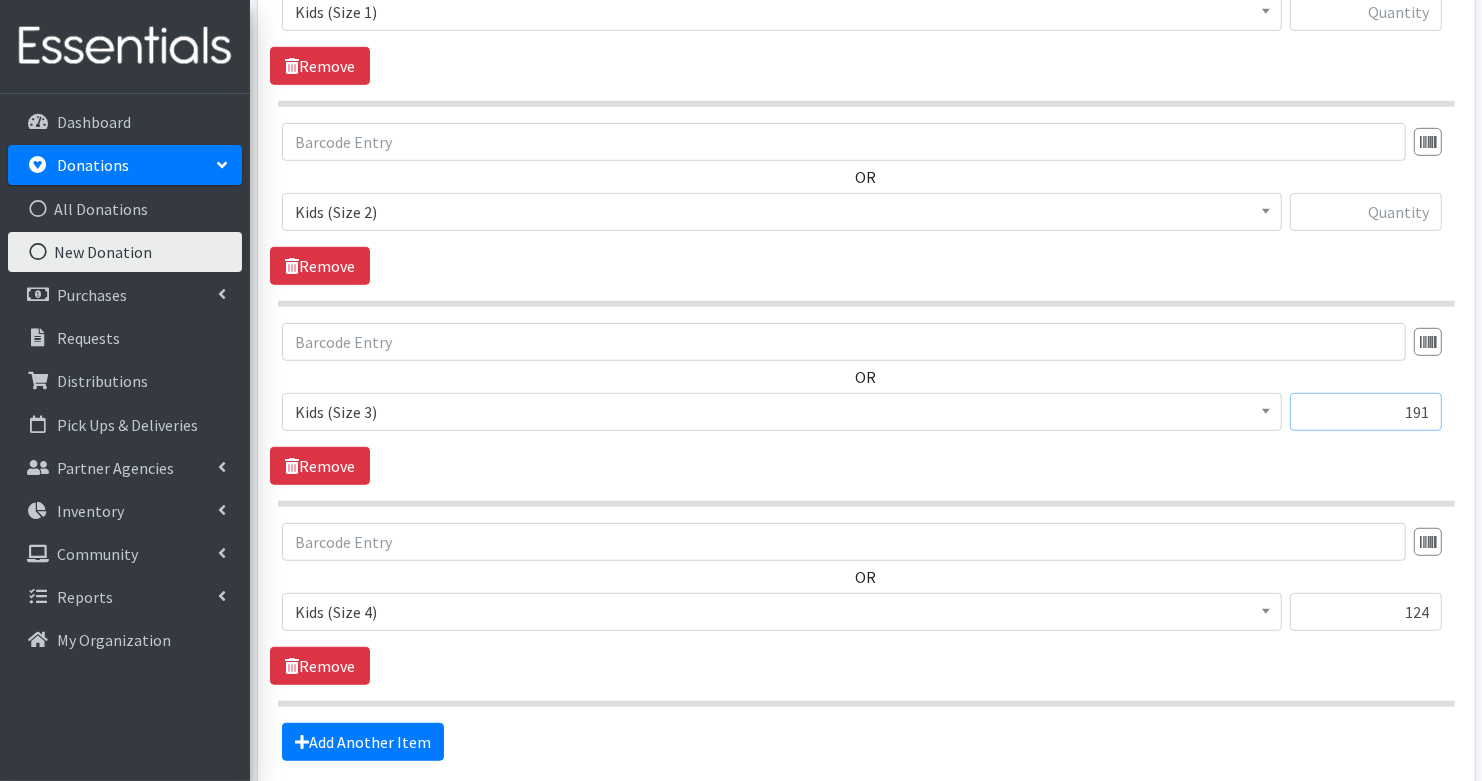 type on "191" 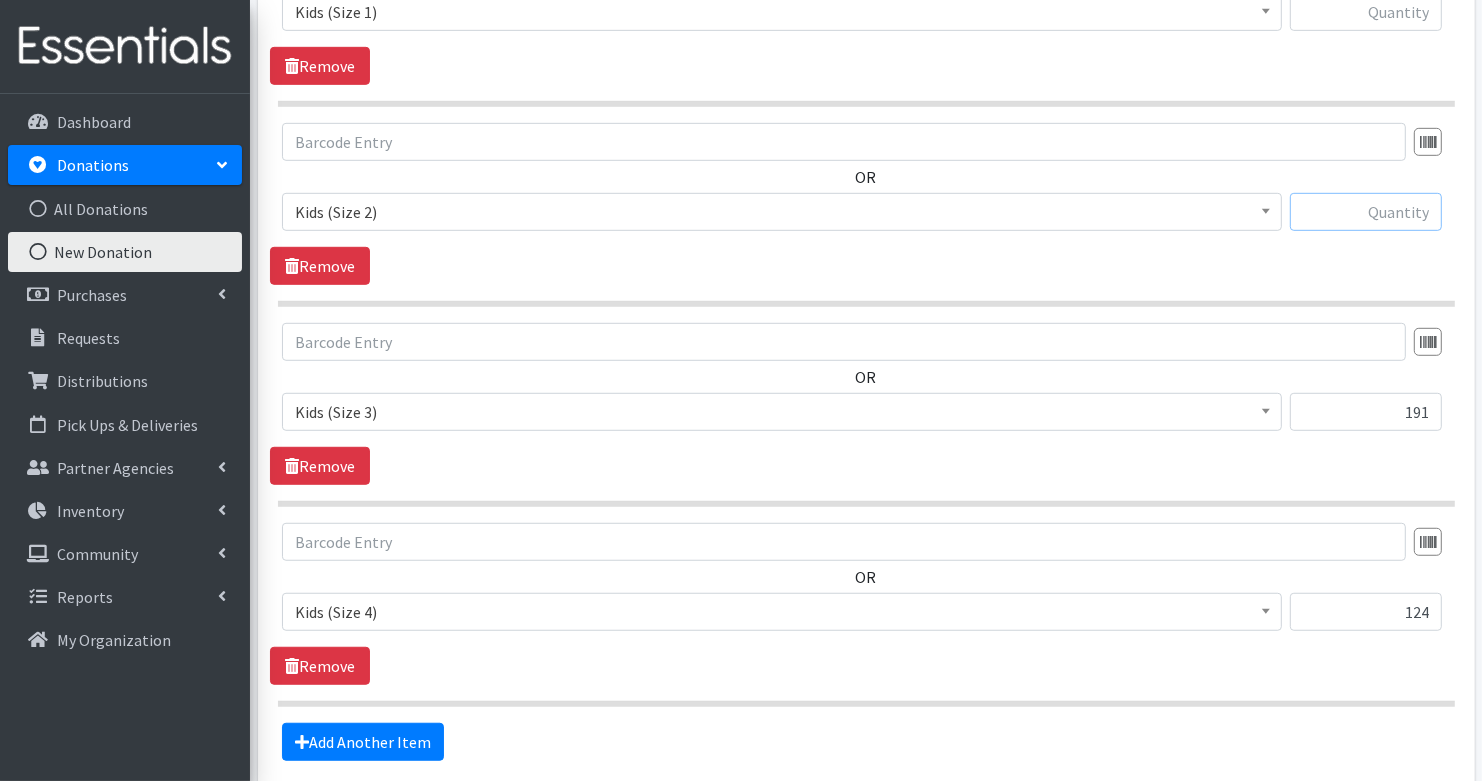 click at bounding box center [1366, 212] 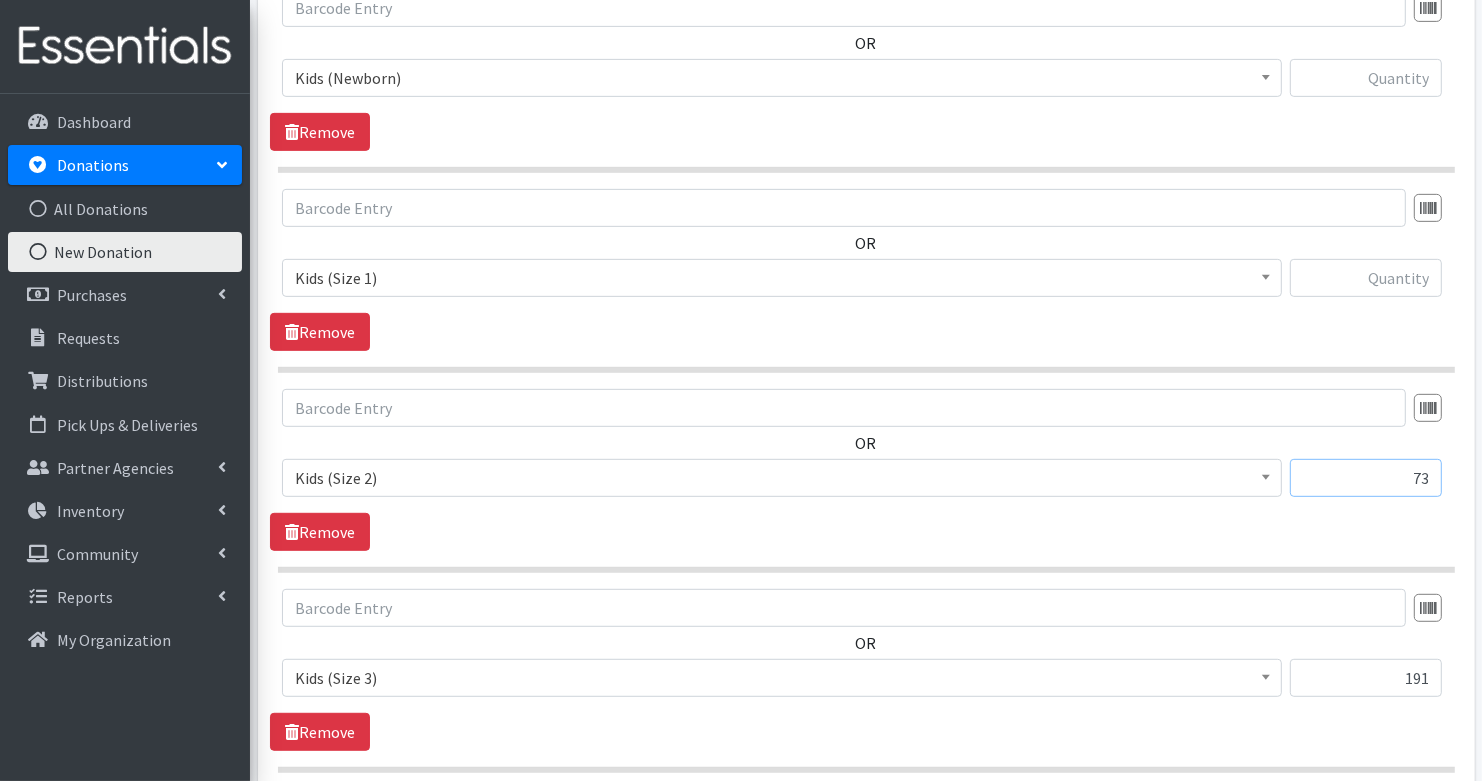 scroll, scrollTop: 724, scrollLeft: 0, axis: vertical 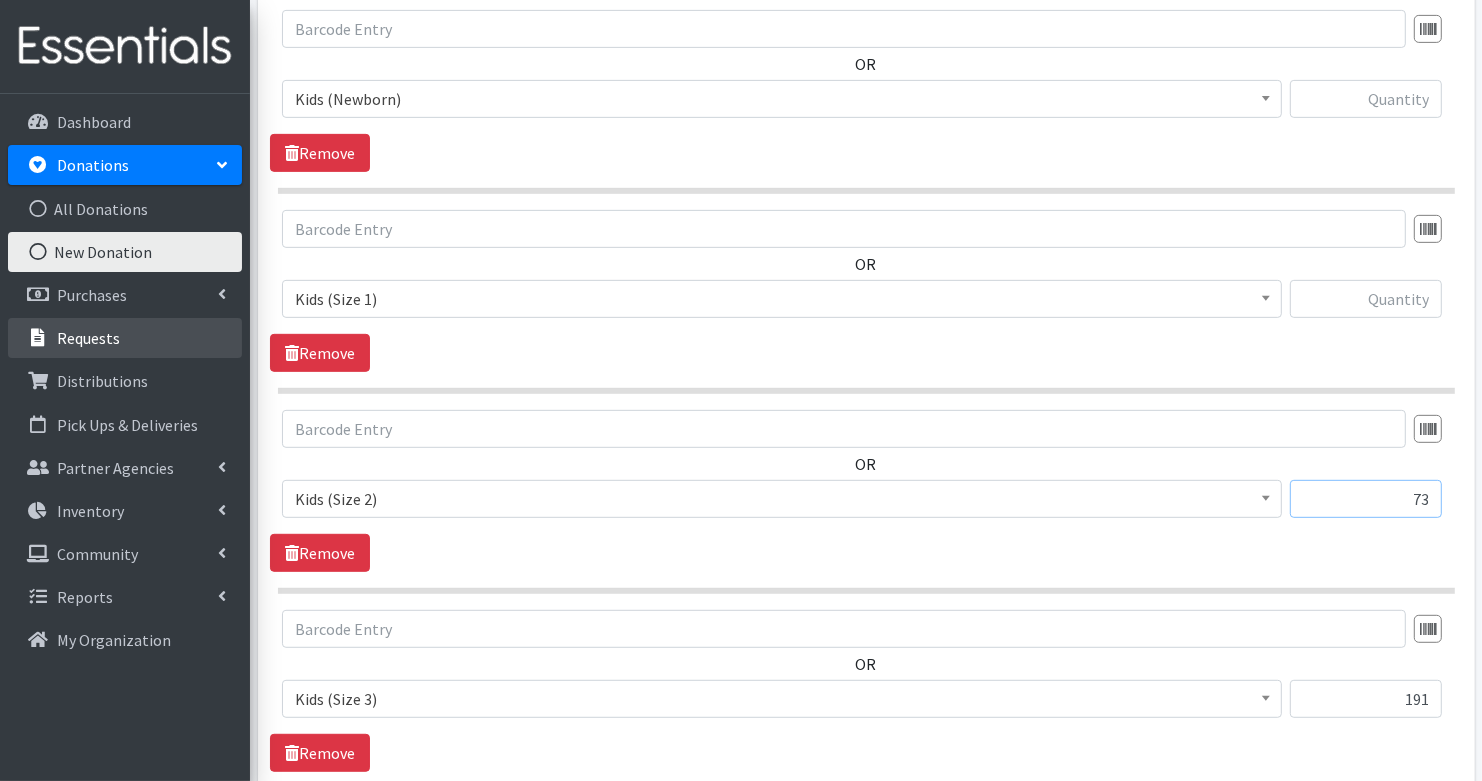 type on "73" 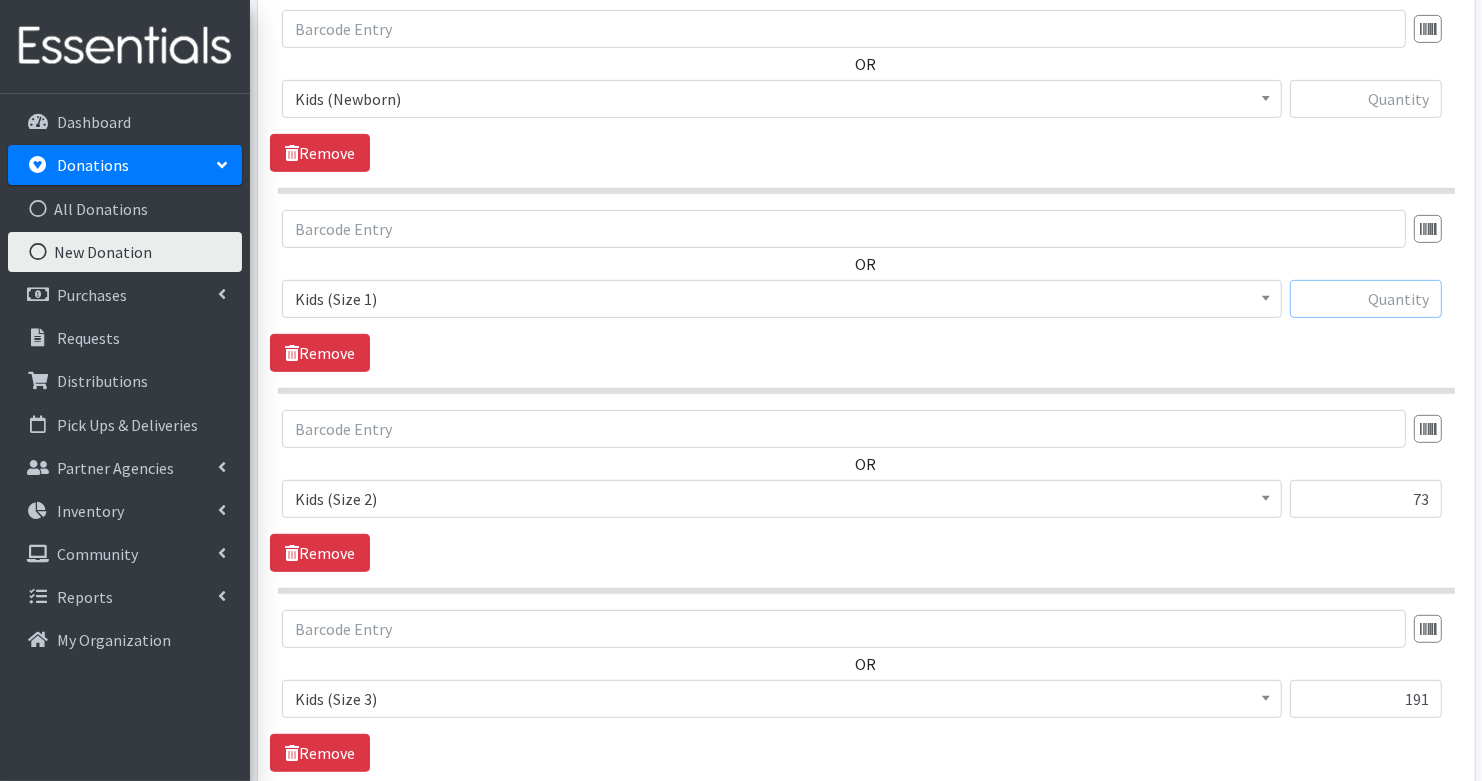 click at bounding box center [1366, 299] 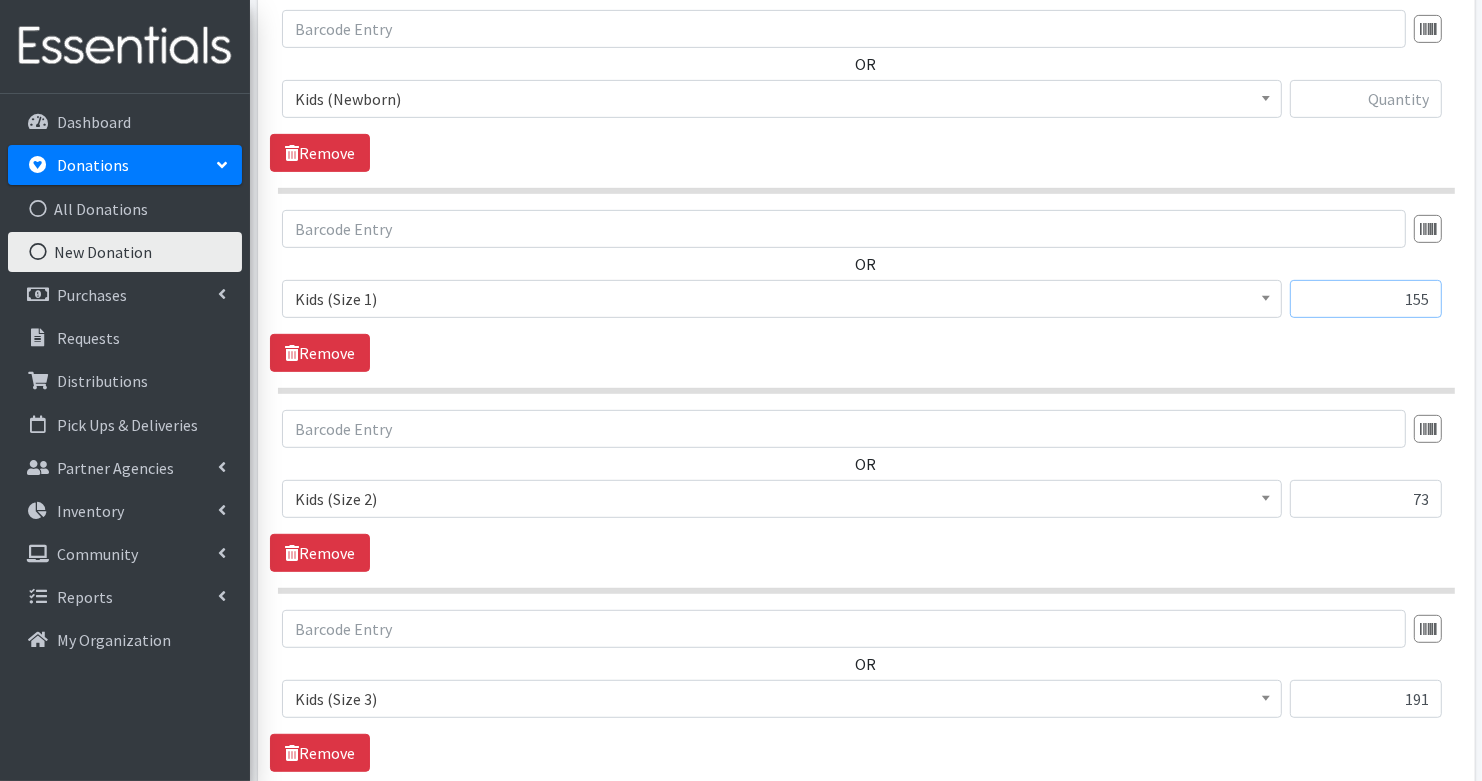 type on "155" 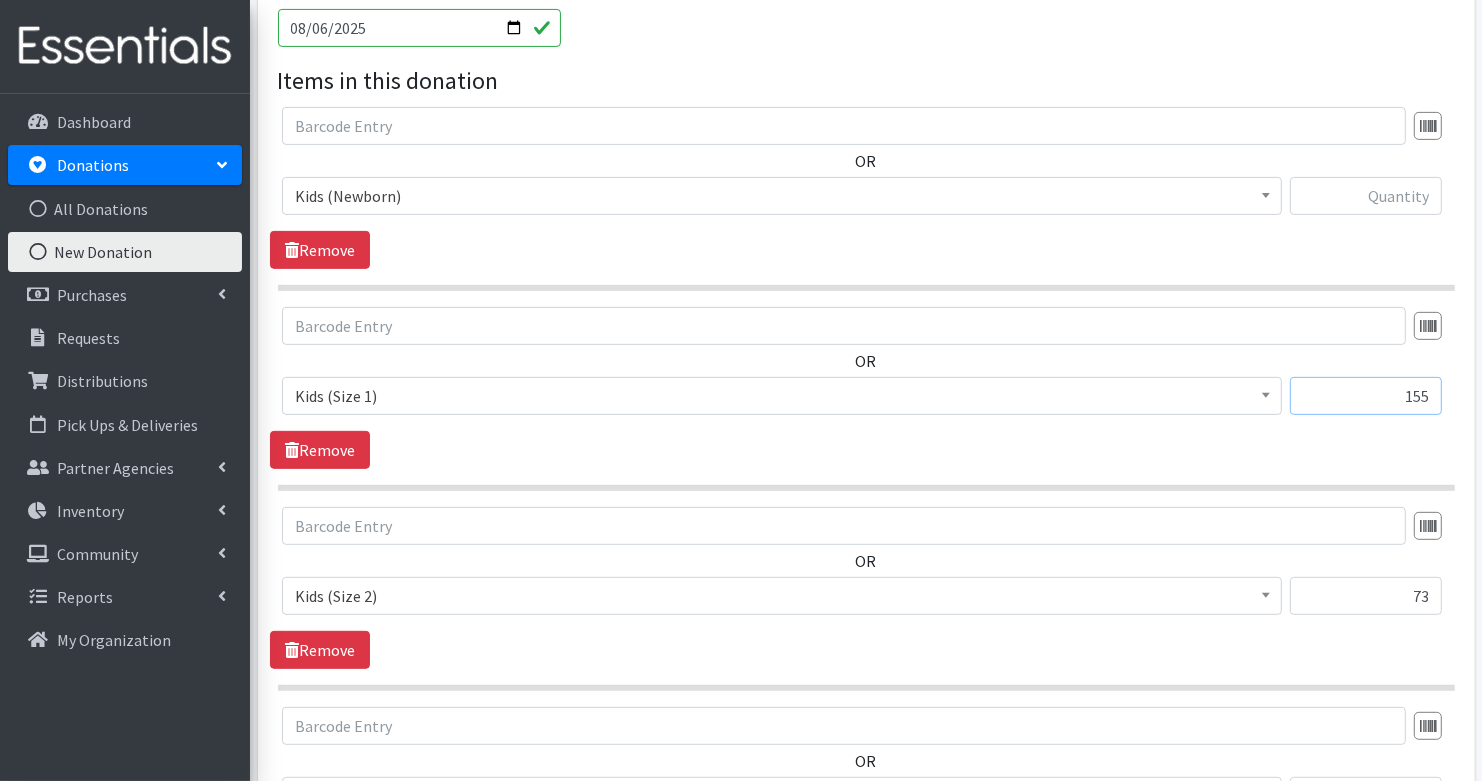 scroll, scrollTop: 625, scrollLeft: 0, axis: vertical 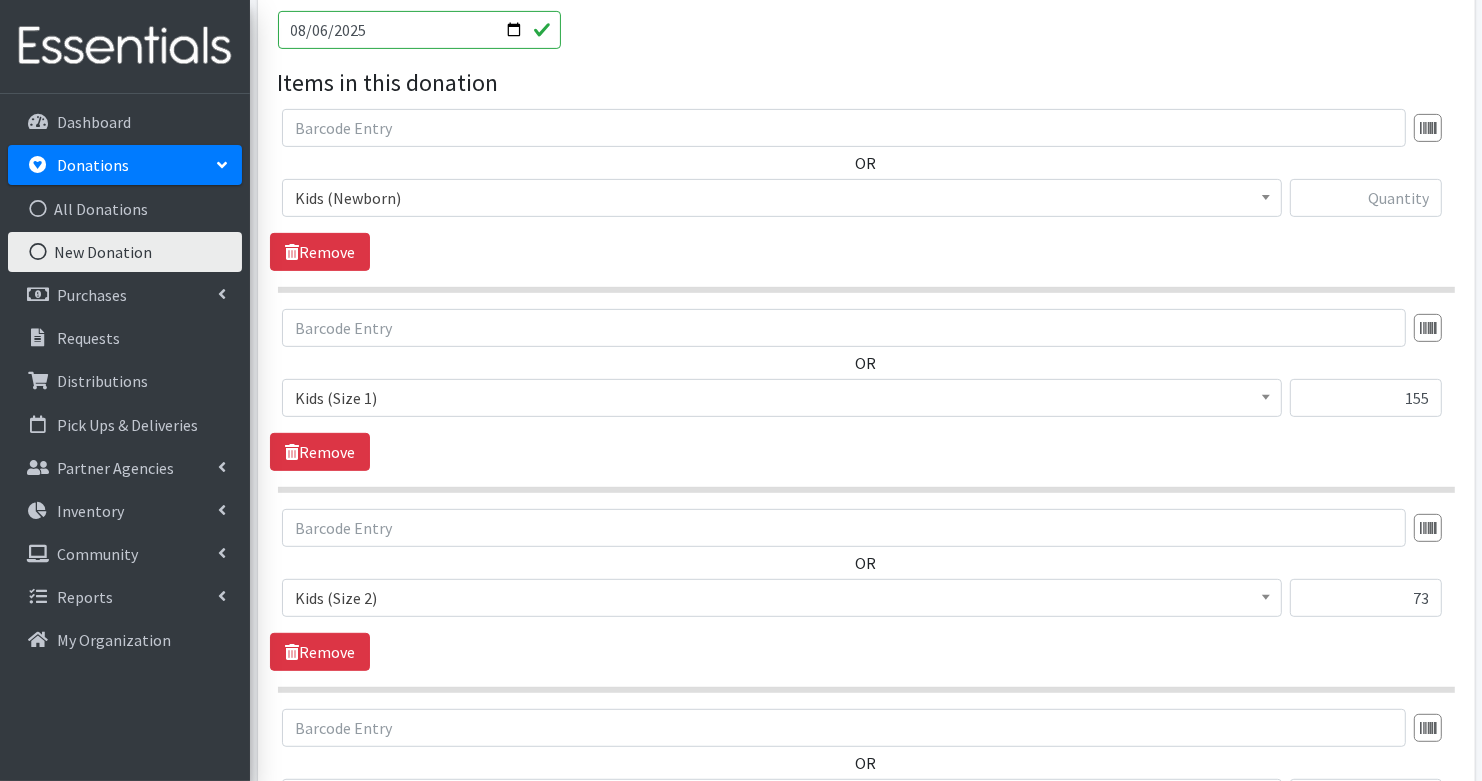 click at bounding box center (1366, 206) 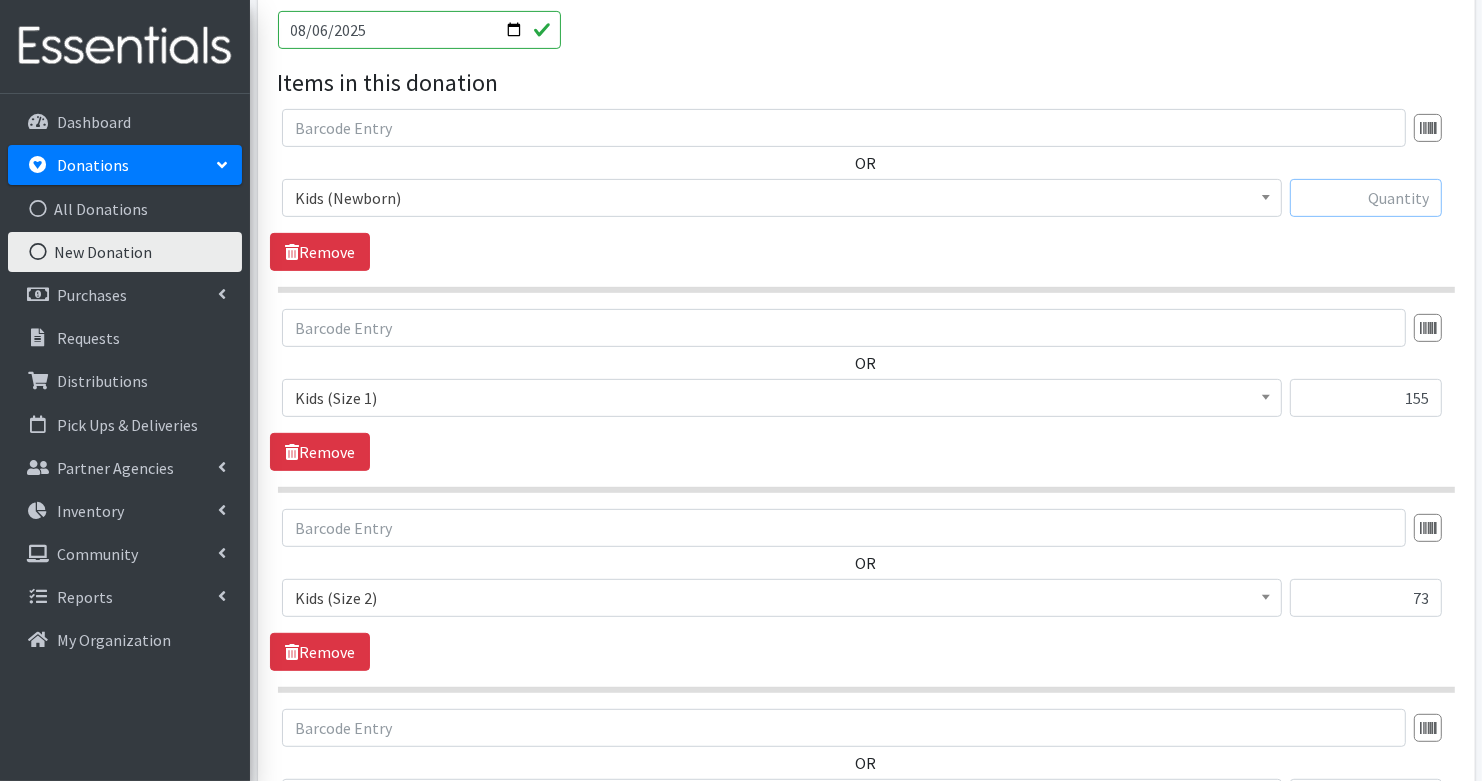 click at bounding box center [1366, 198] 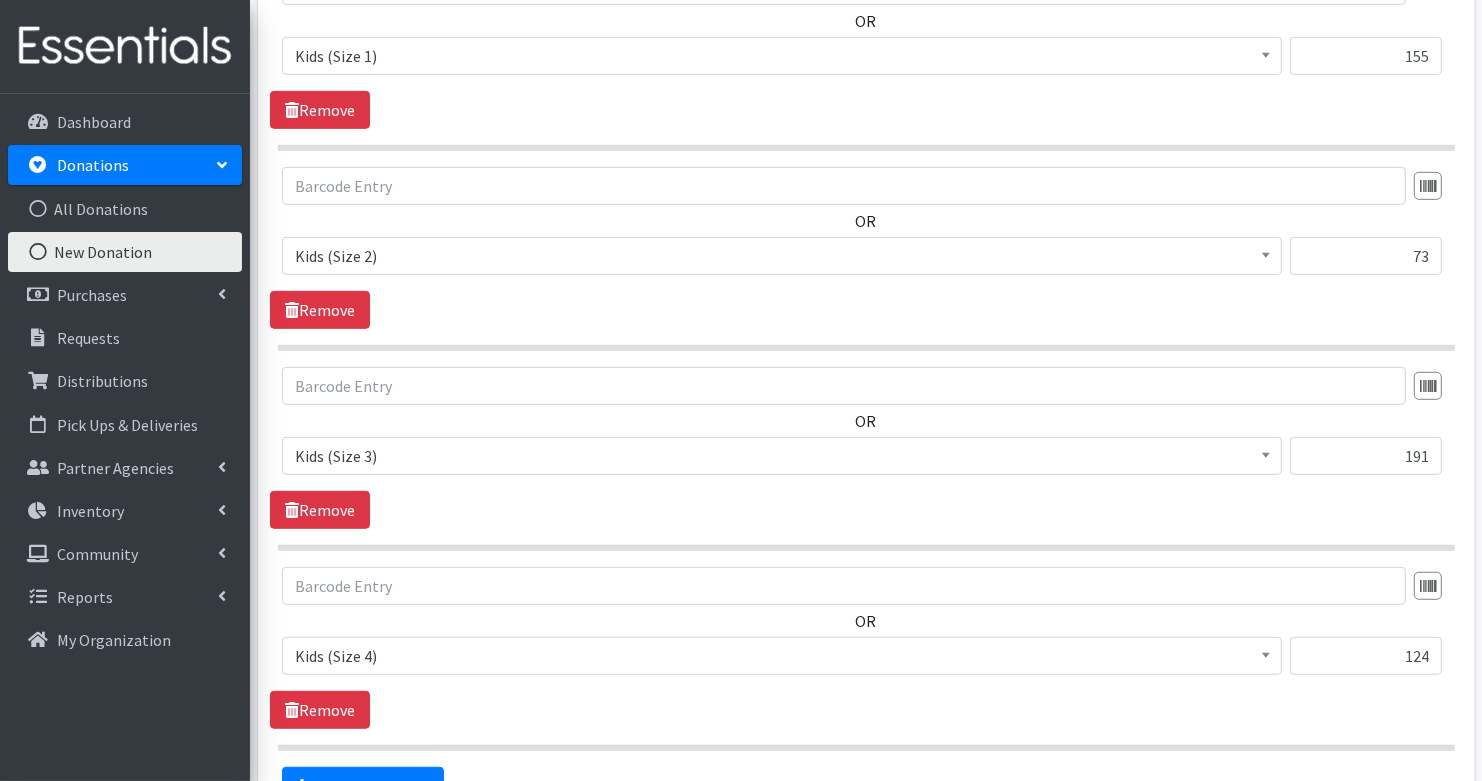 scroll, scrollTop: 1185, scrollLeft: 0, axis: vertical 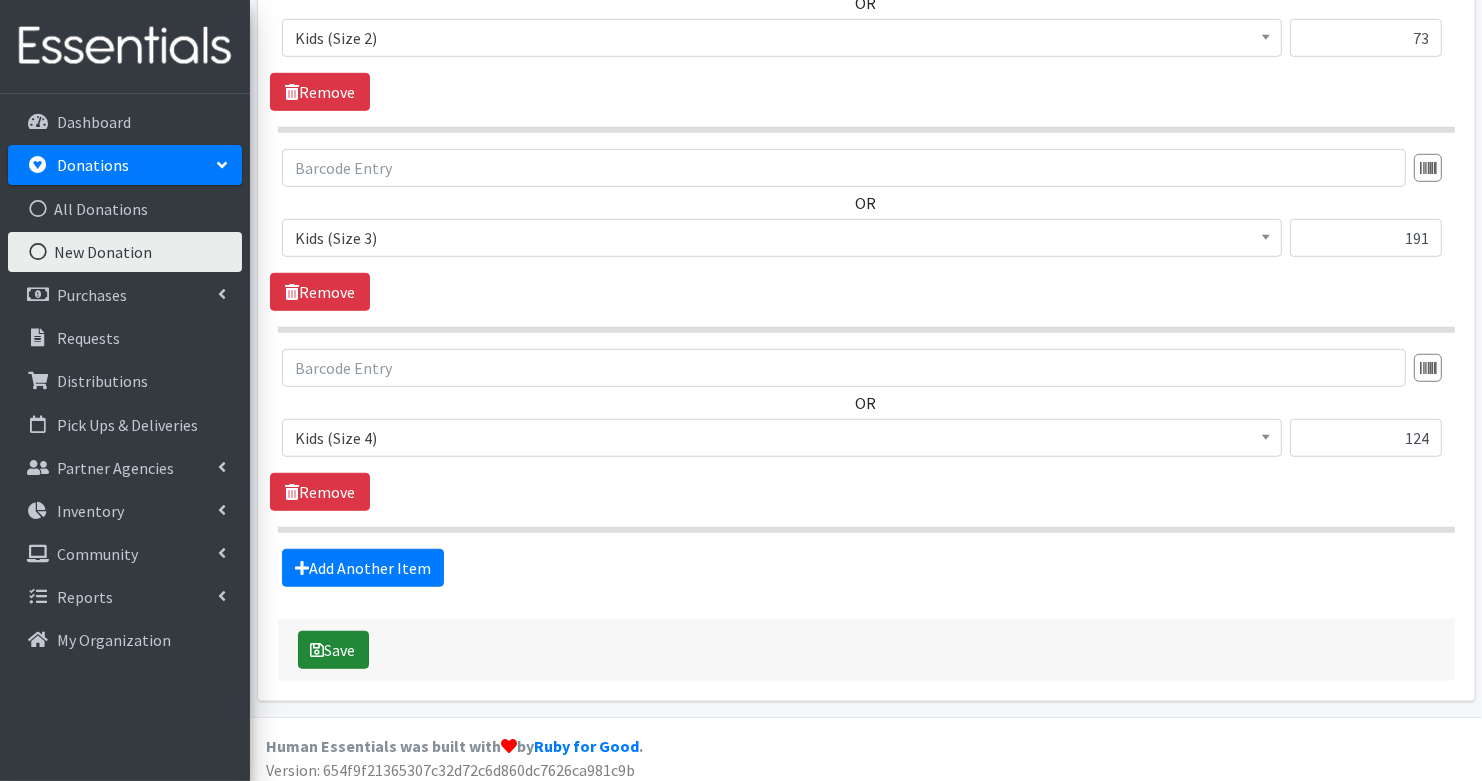 type on "88" 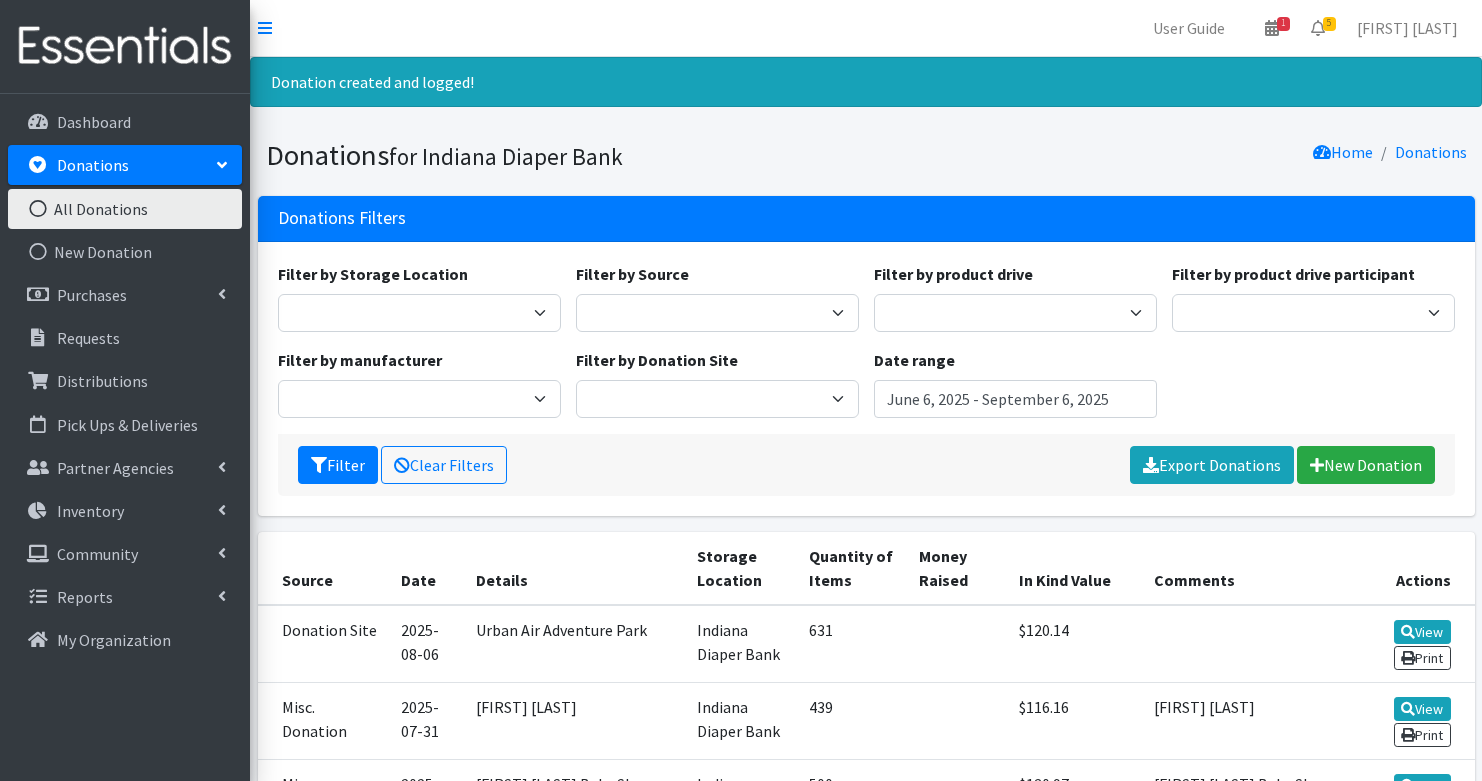 scroll, scrollTop: 0, scrollLeft: 0, axis: both 